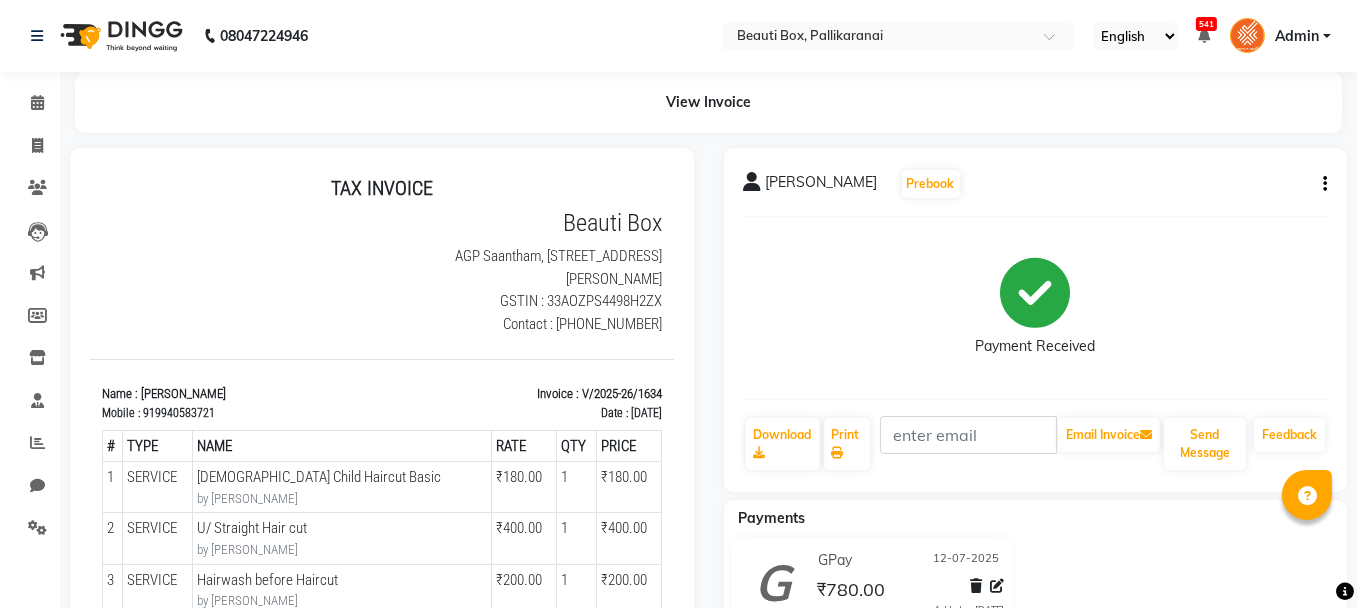 scroll, scrollTop: 0, scrollLeft: 0, axis: both 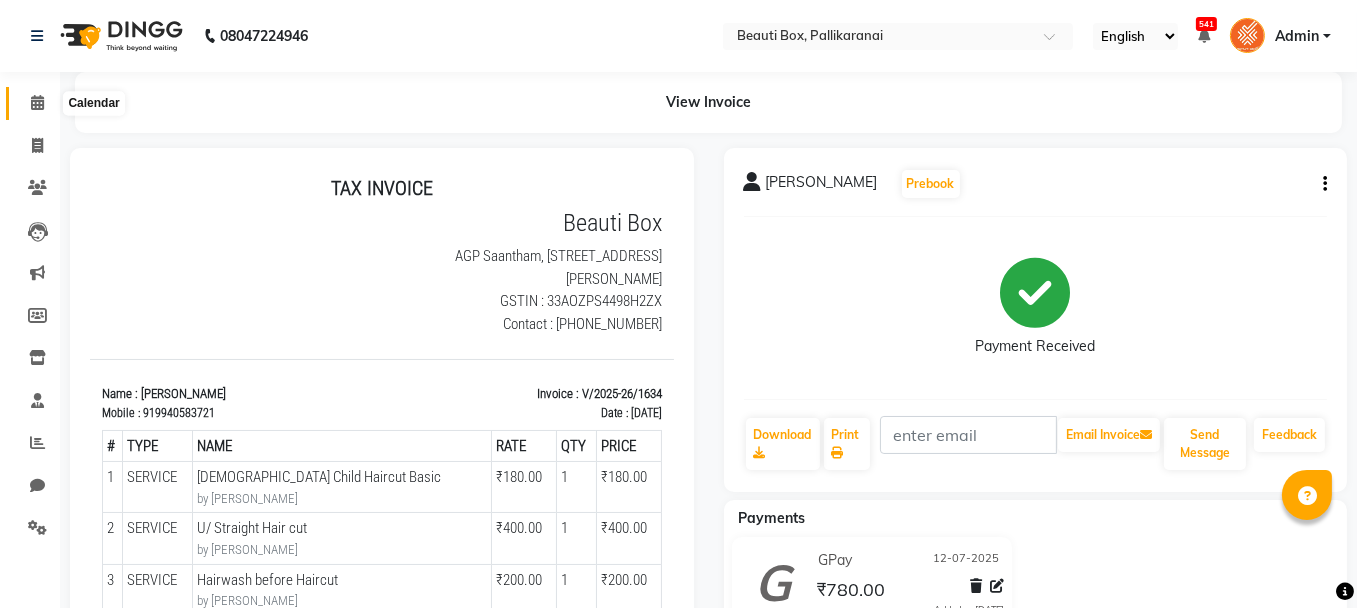 click 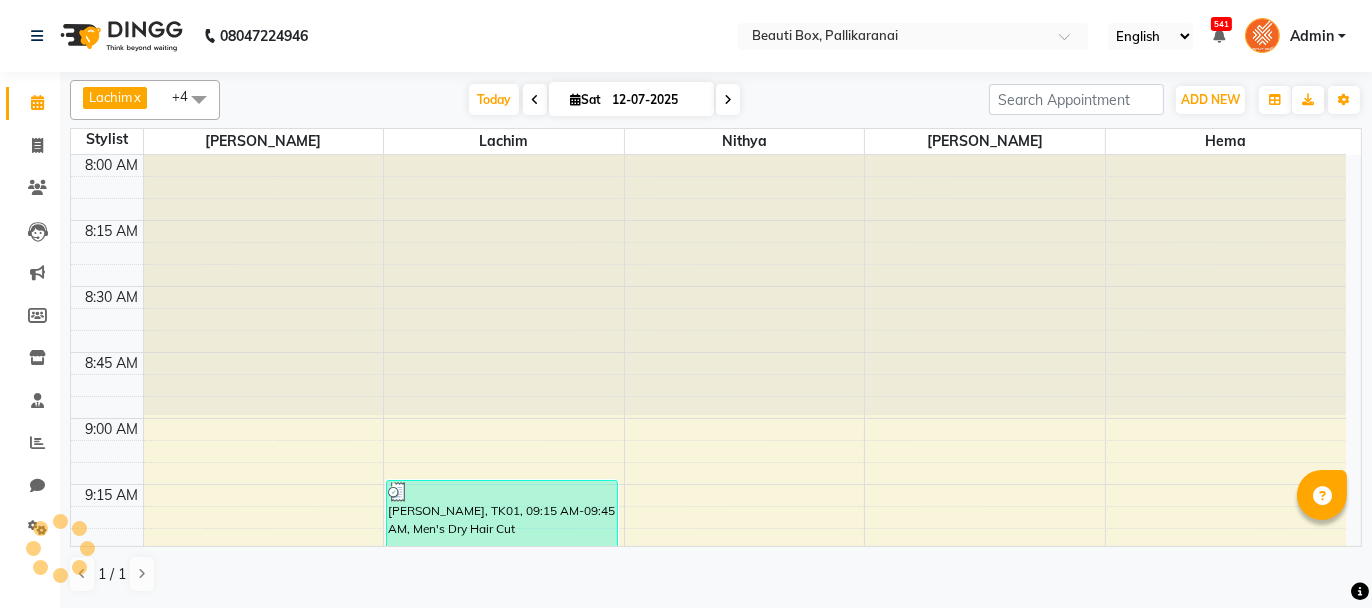 scroll, scrollTop: 0, scrollLeft: 0, axis: both 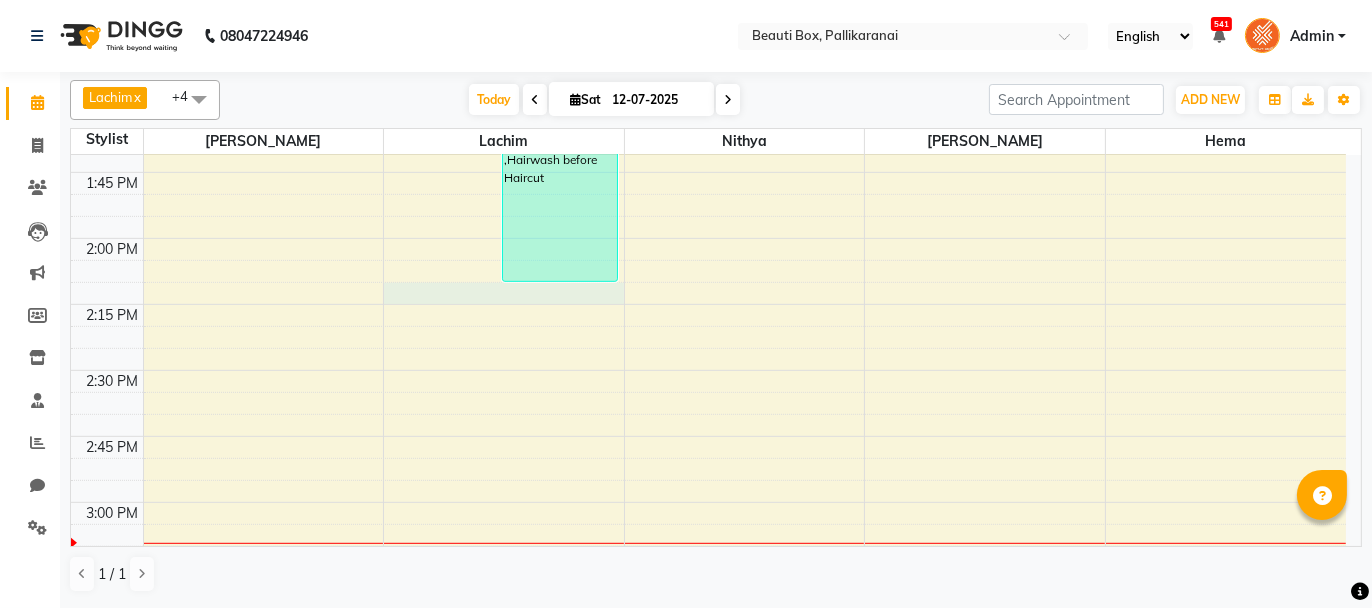 click on "8:00 AM 8:15 AM 8:30 AM 8:45 AM 9:00 AM 9:15 AM 9:30 AM 9:45 AM 10:00 AM 10:15 AM 10:30 AM 10:45 AM 11:00 AM 11:15 AM 11:30 AM 11:45 AM 12:00 PM 12:15 PM 12:30 PM 12:45 PM 1:00 PM 1:15 PM 1:30 PM 1:45 PM 2:00 PM 2:15 PM 2:30 PM 2:45 PM 3:00 PM 3:15 PM 3:30 PM 3:45 PM 4:00 PM 4:15 PM 4:30 PM 4:45 PM 5:00 PM 5:15 PM 5:30 PM 5:45 PM 6:00 PM 6:15 PM 6:30 PM 6:45 PM 7:00 PM 7:15 PM 7:30 PM 7:45 PM 8:00 PM 8:15 PM 8:30 PM 8:45 PM 9:00 PM 9:15 PM 9:30 PM 9:45 PM     [PERSON_NAME] P, TK04, 10:20 AM-11:05 AM, Men's Dry Hair Cut ,[PERSON_NAME] Trimming      [PERSON_NAME], TK05, 10:25 AM-11:10 AM, Men's Dry Hair Cut ,[PERSON_NAME] Trimming      Rahul, TK06, 11:10 AM-11:50 AM, [DEMOGRAPHIC_DATA] Child Haircut Basic ,Men's Dry Hair Cut      Kumar, TK07, 11:25 AM-11:55 AM, Men's Dry Hair Cut      Siddharth, TK11, 12:45 PM-01:45 PM, Men's Dry Hair Cut ,[PERSON_NAME] Shaping      [PERSON_NAME], TK12, 01:15 PM-02:15 PM, [DEMOGRAPHIC_DATA] Child Haircut Basic ,U/ Straight Hair cut ,Hairwash before Haircut      [PERSON_NAME], TK01, 09:15 AM-09:45 AM, Men's Dry Hair Cut" at bounding box center [708, 502] 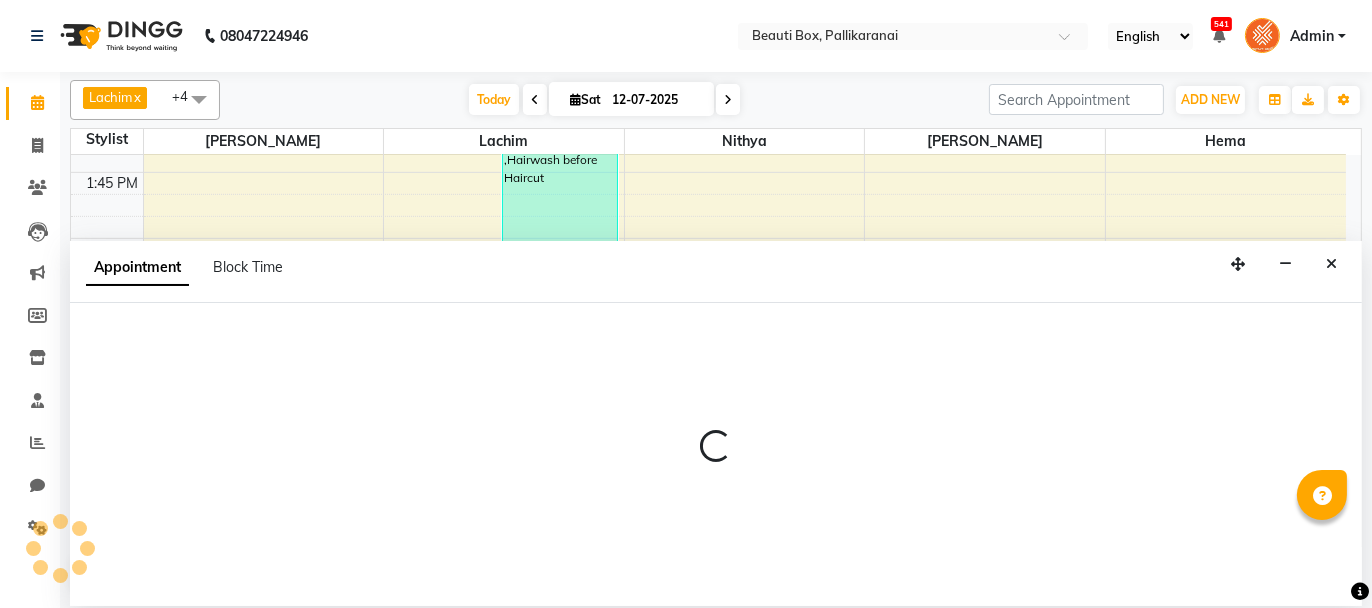 select on "9763" 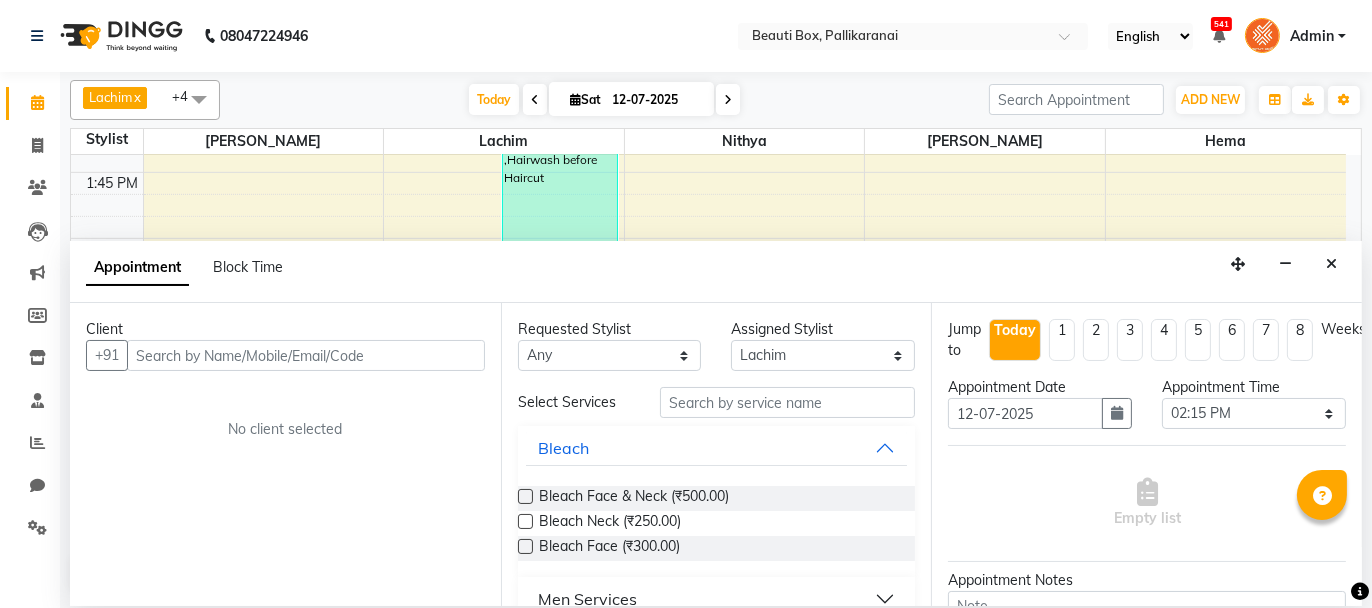 click at bounding box center (306, 355) 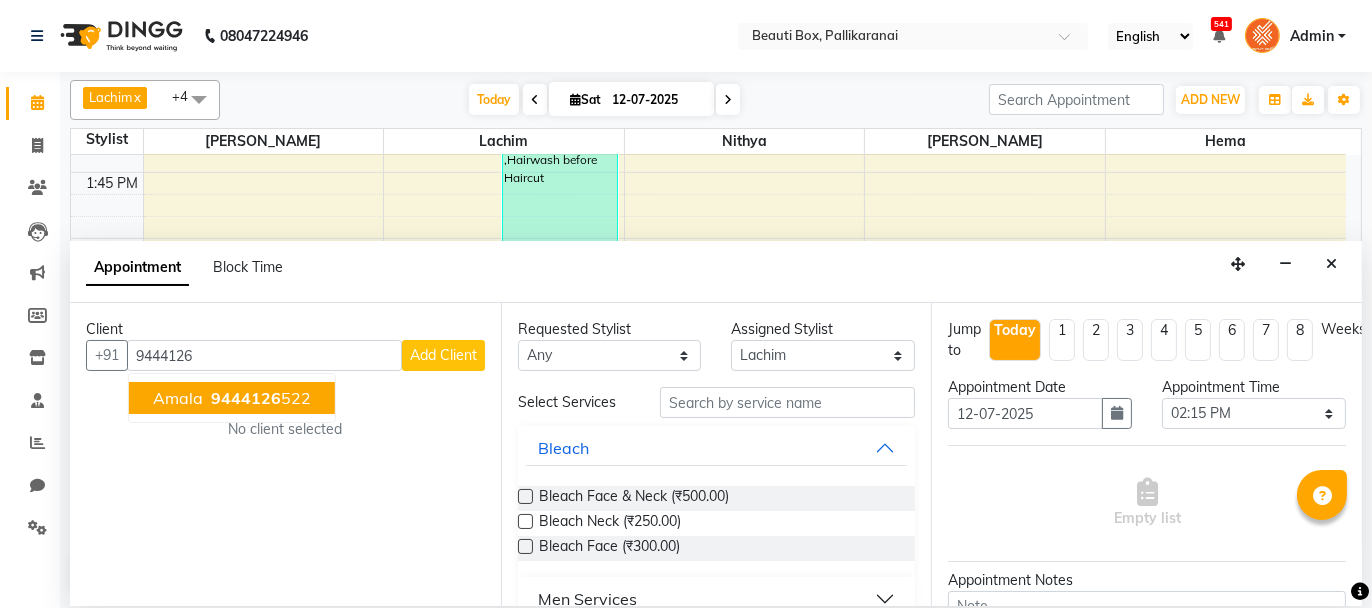 click on "9444126" at bounding box center [246, 398] 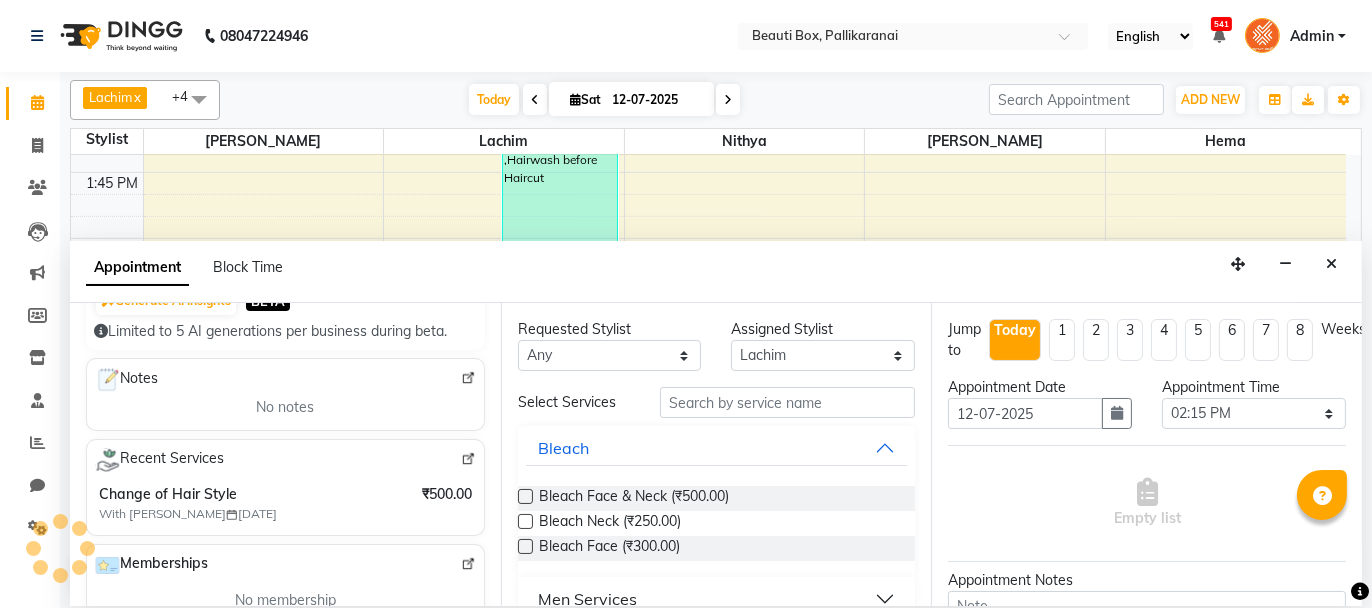 scroll, scrollTop: 200, scrollLeft: 0, axis: vertical 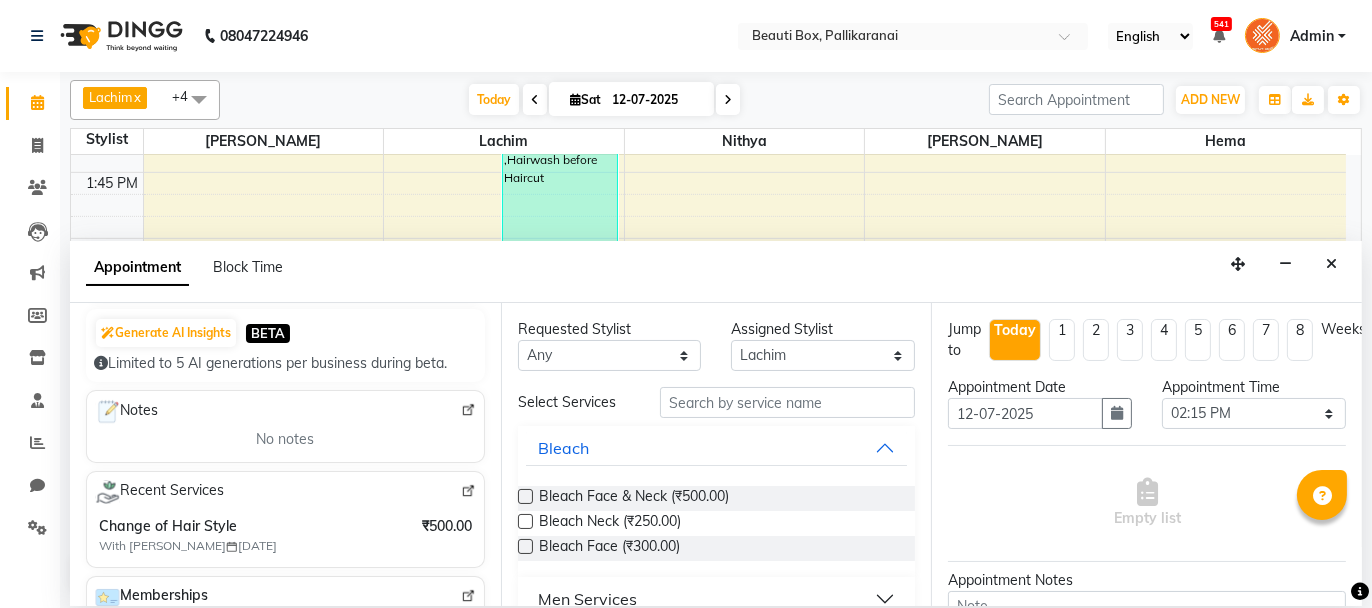 type on "9444126522" 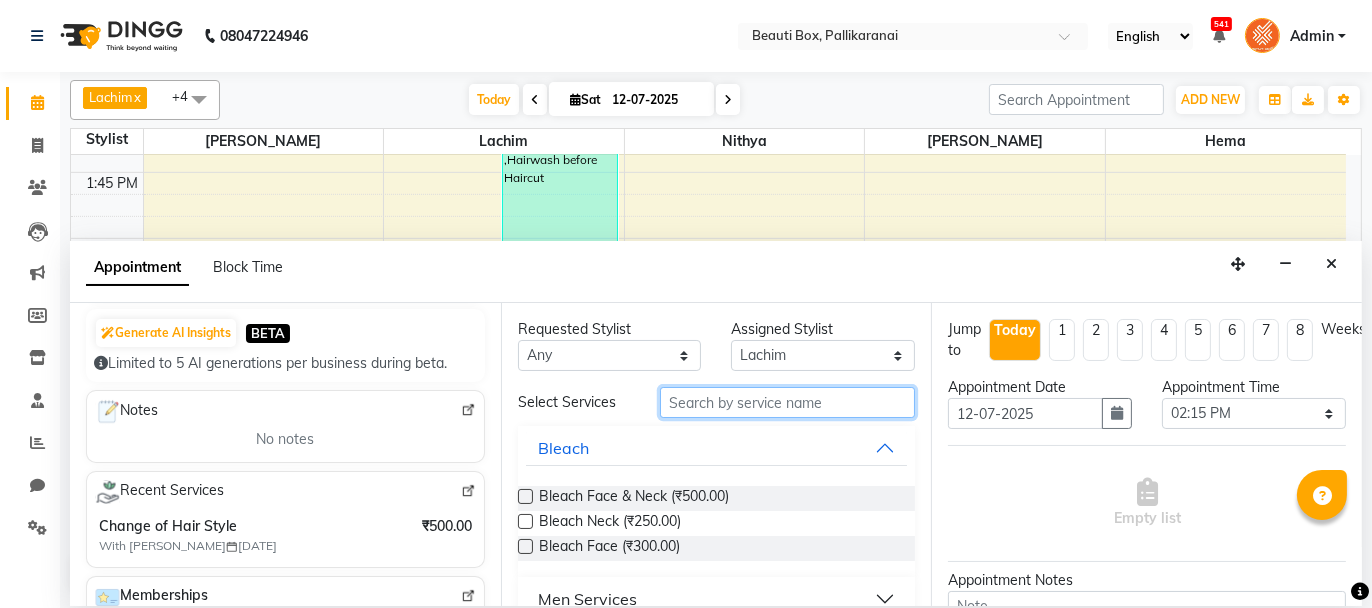 click at bounding box center (787, 402) 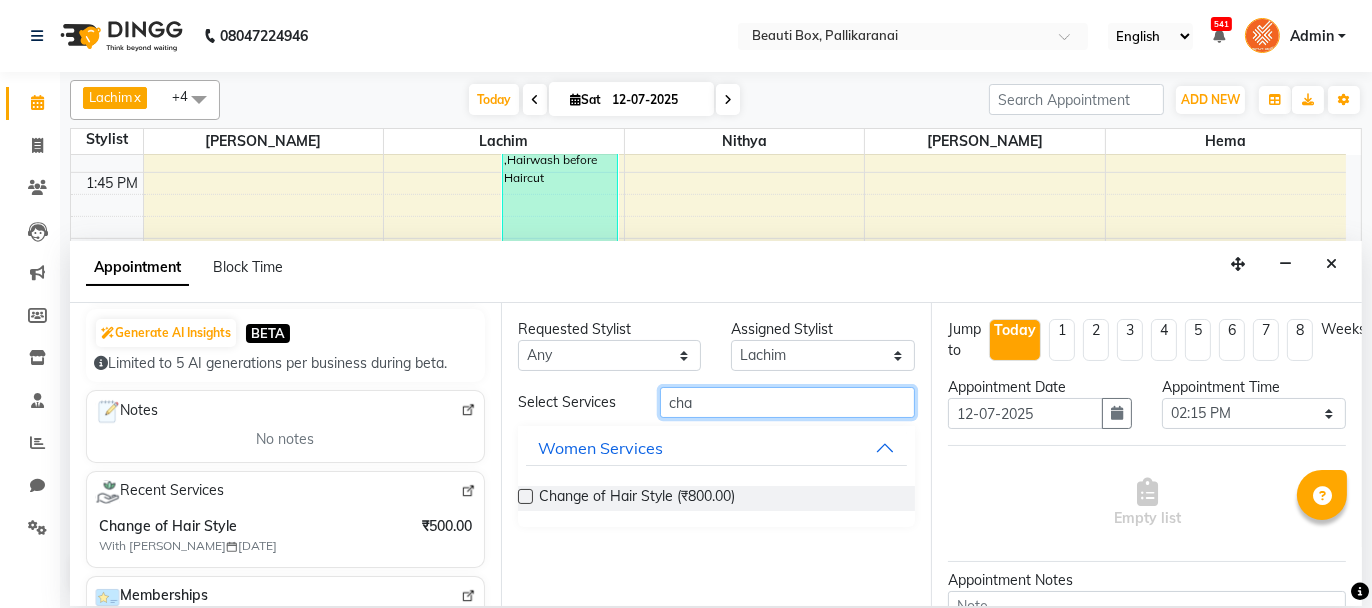 type on "cha" 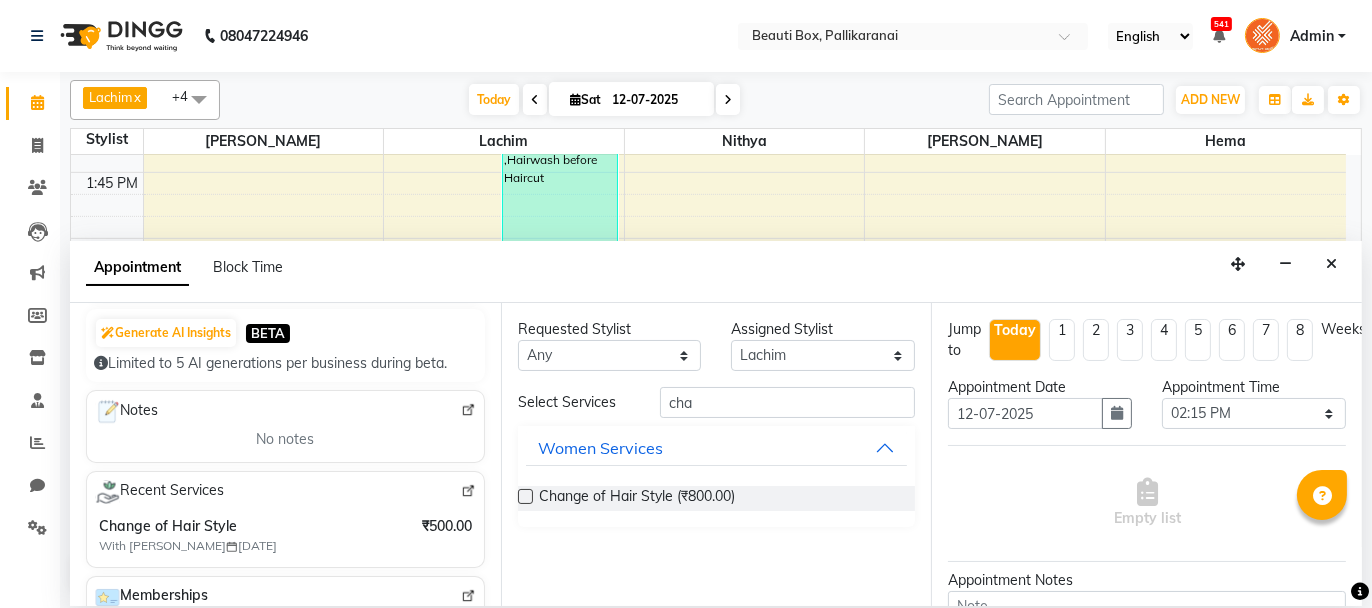 click at bounding box center (525, 496) 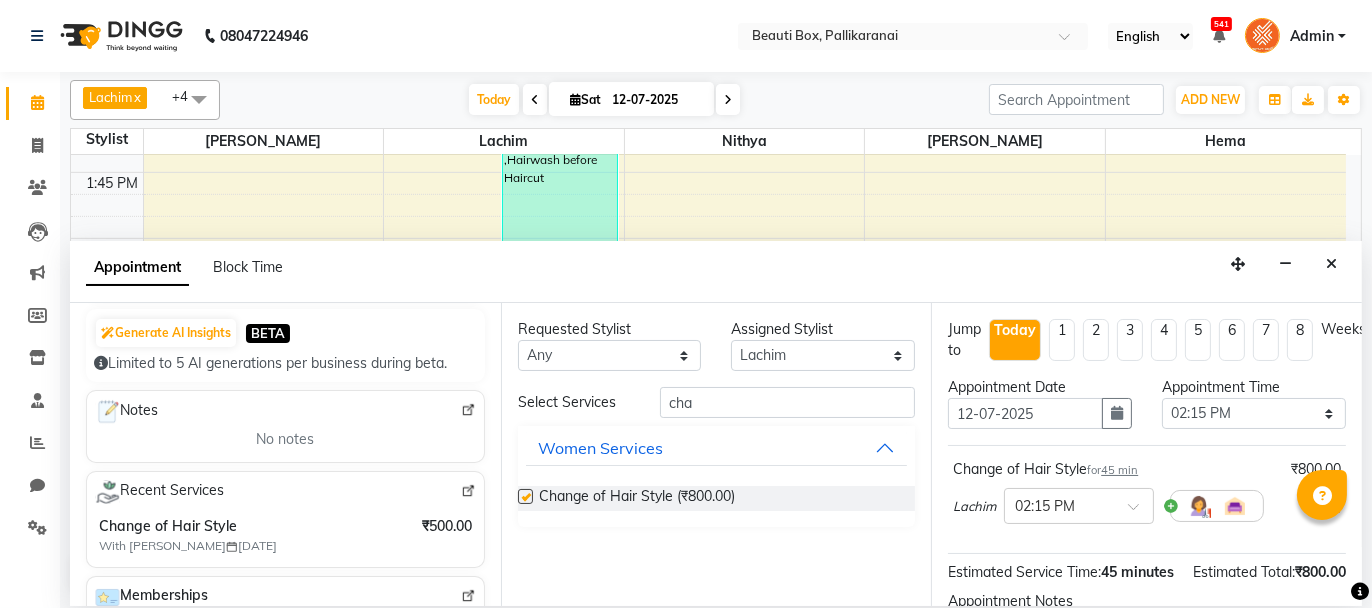 checkbox on "false" 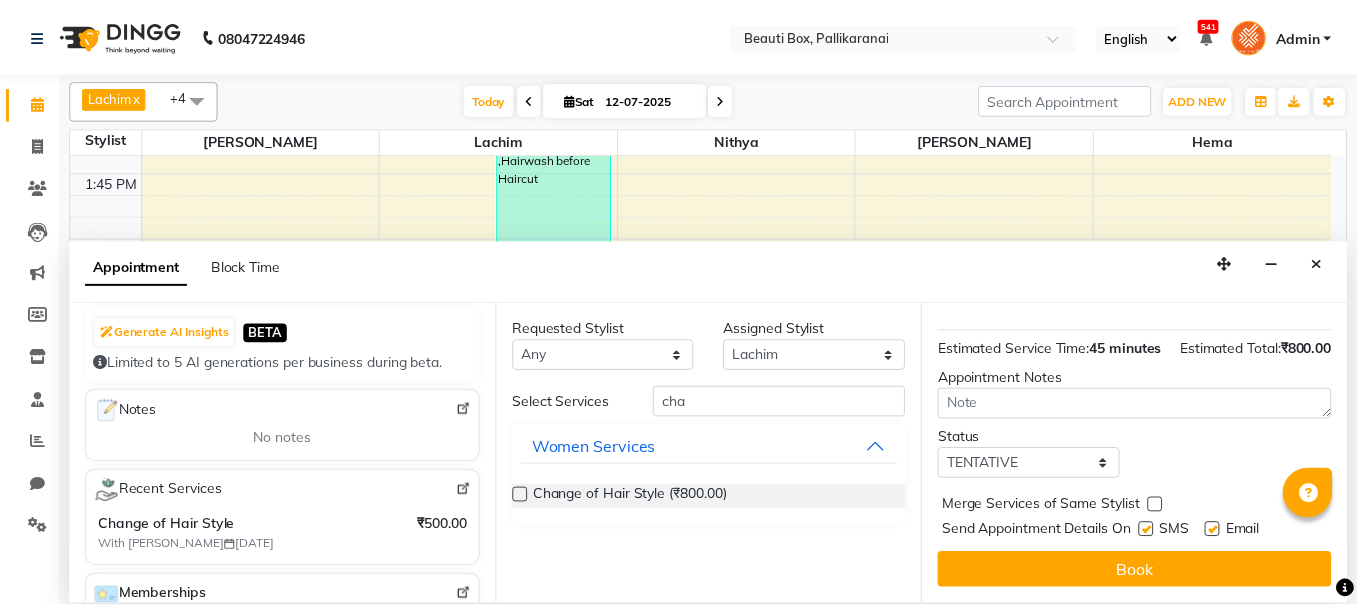scroll, scrollTop: 242, scrollLeft: 0, axis: vertical 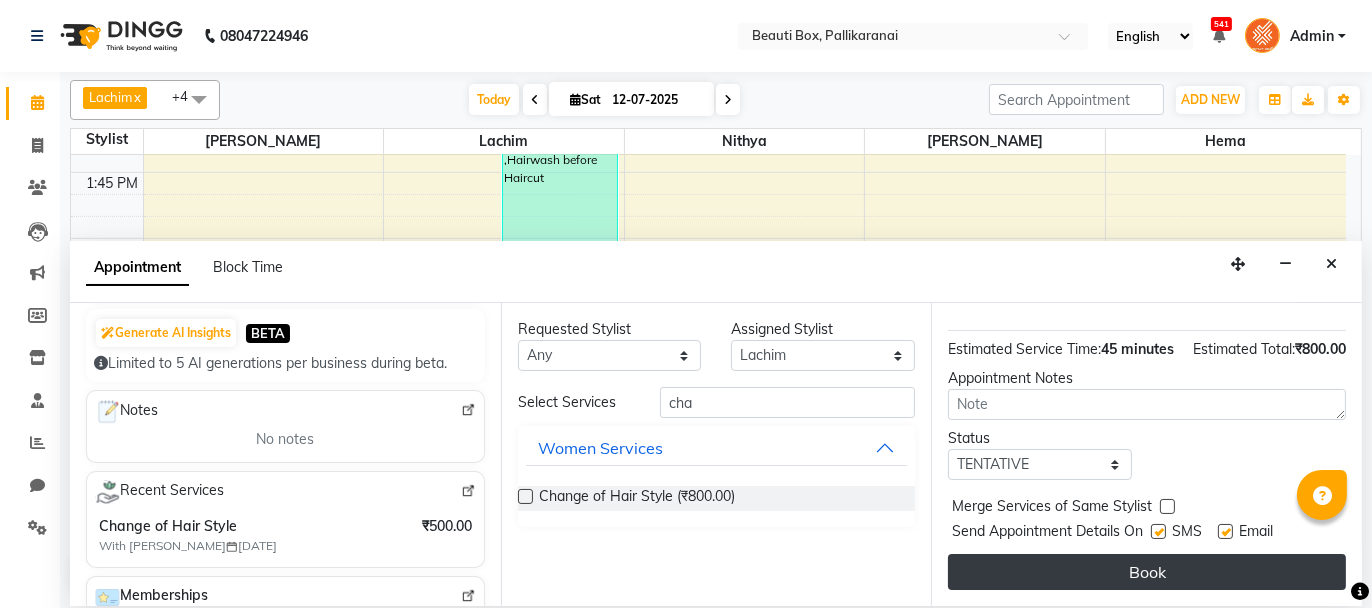 click on "Book" at bounding box center (1147, 572) 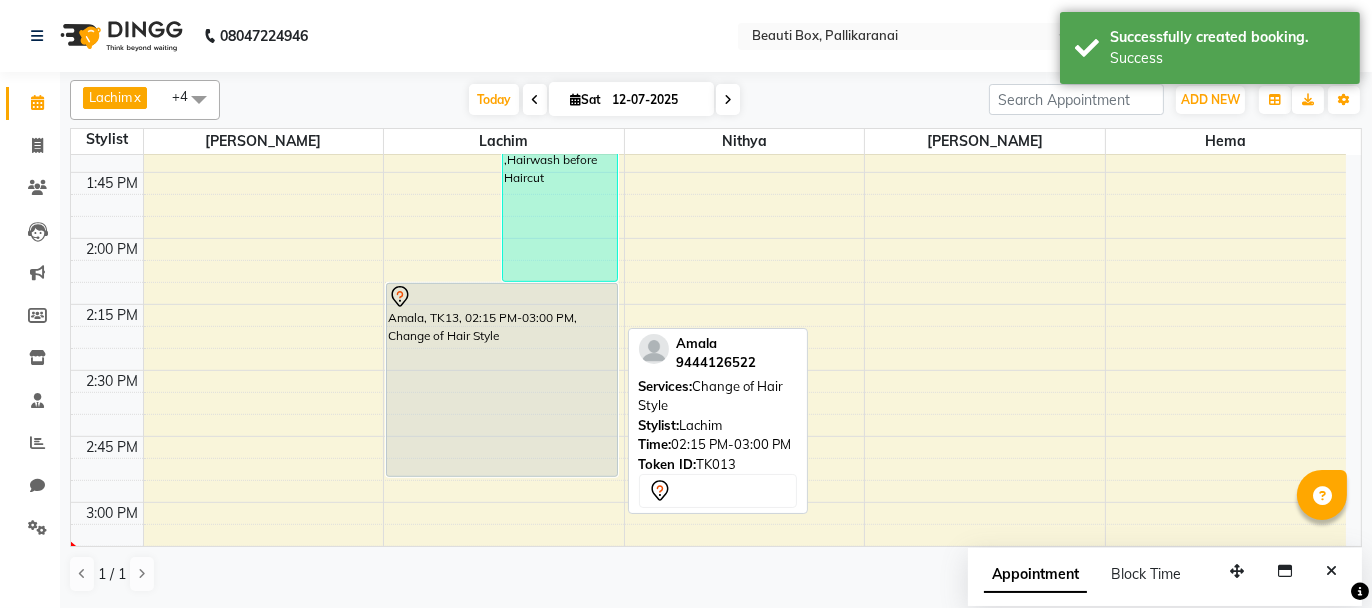 click on "Amala, TK13, 02:15 PM-03:00 PM, Change of Hair Style" at bounding box center (502, 380) 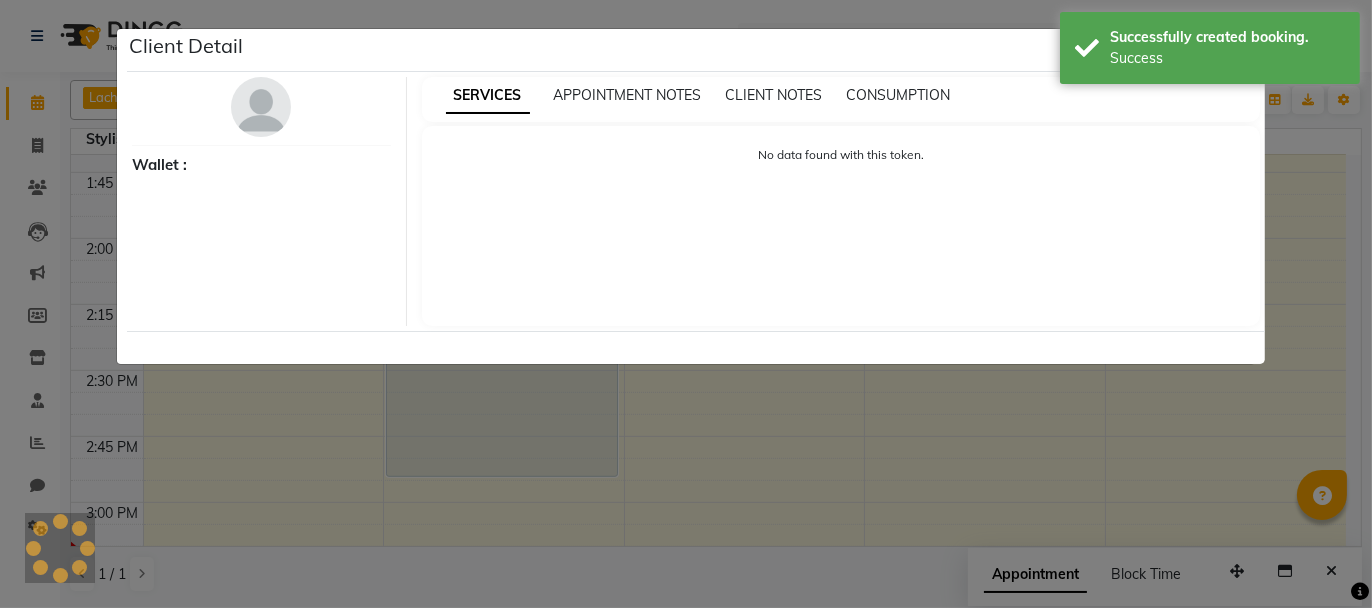 select on "7" 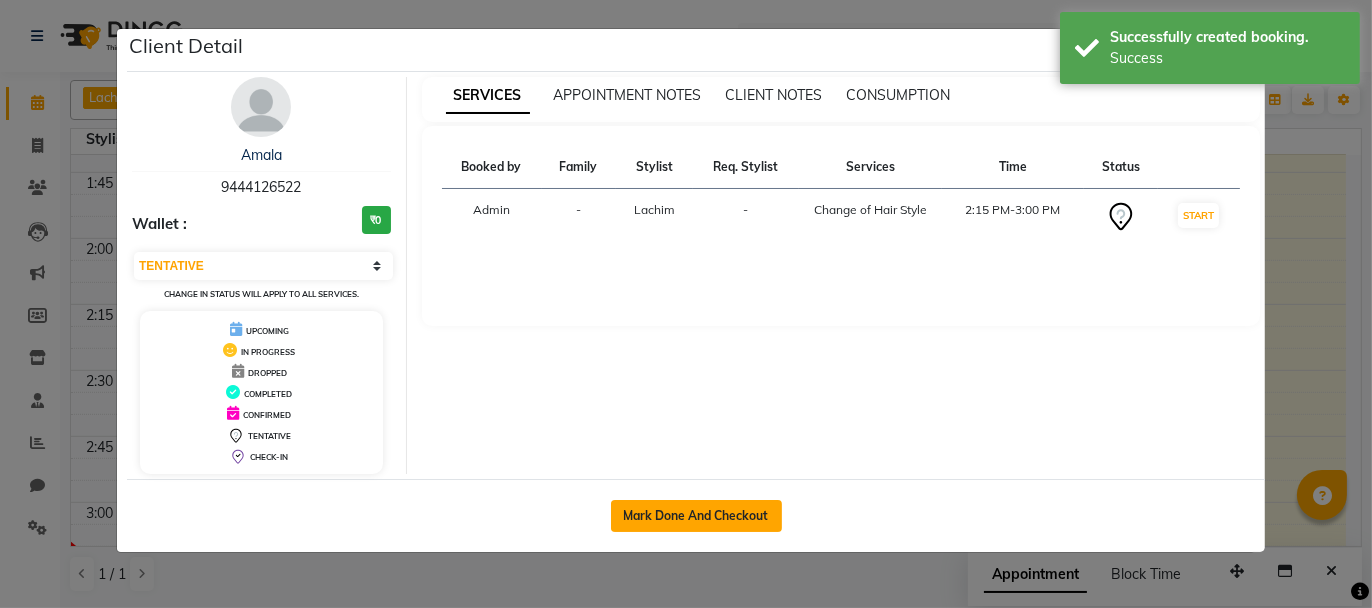 click on "Mark Done And Checkout" 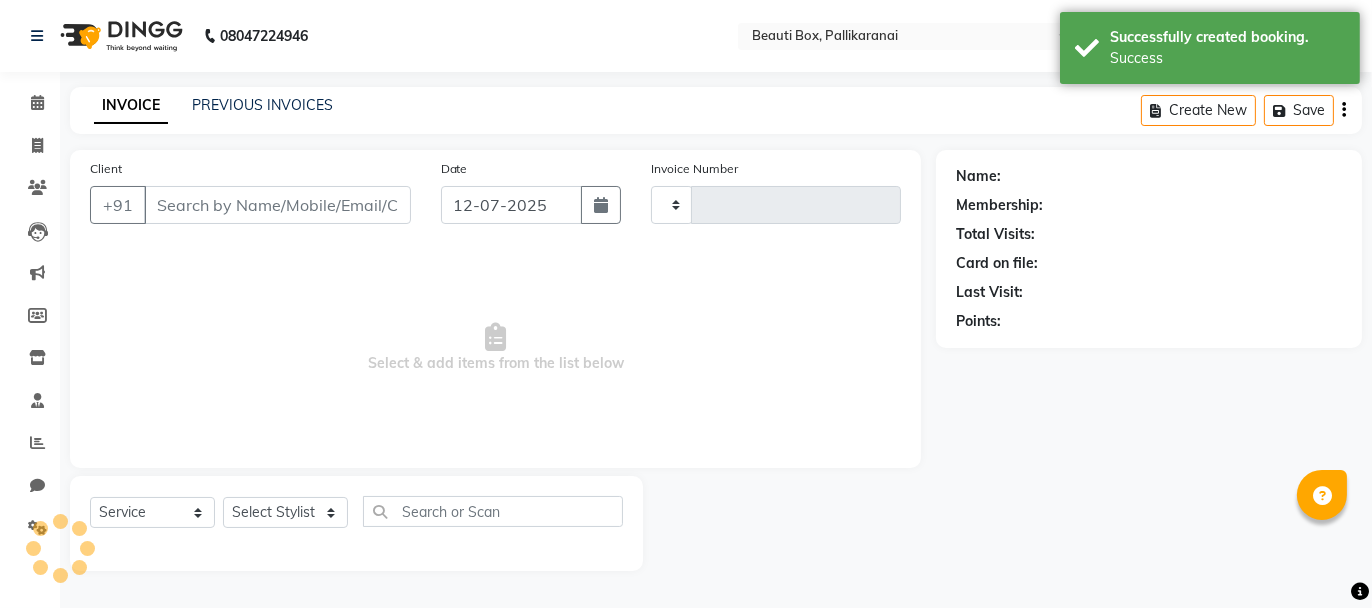 type on "1635" 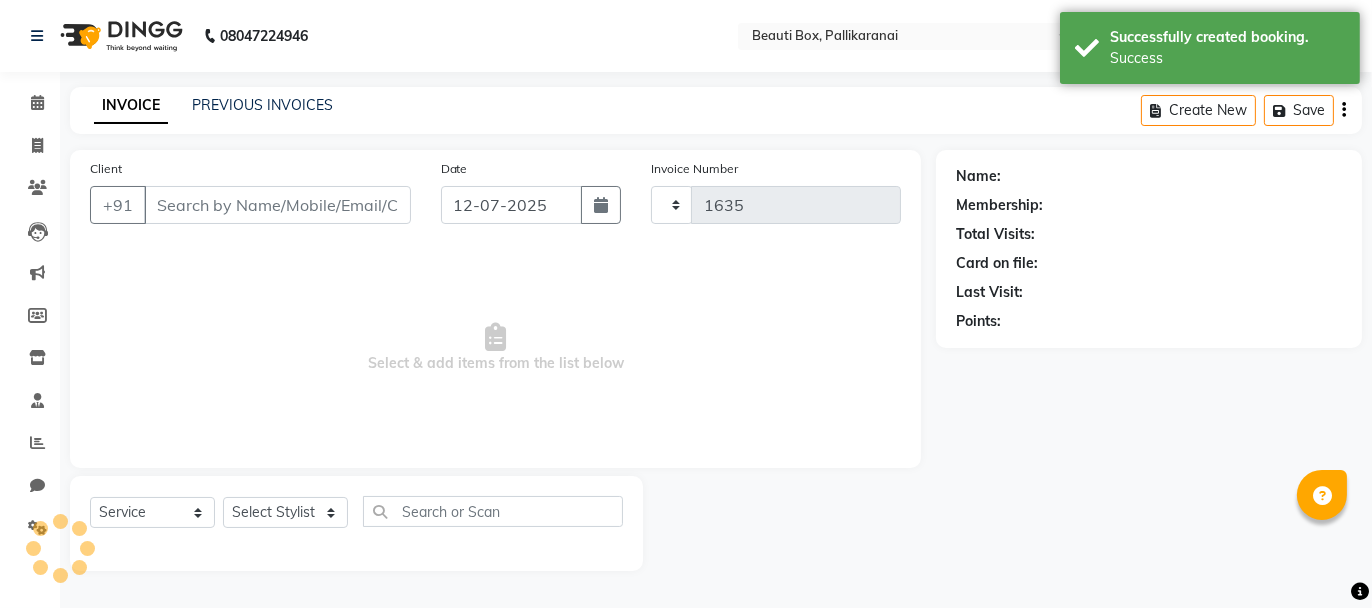 select on "11" 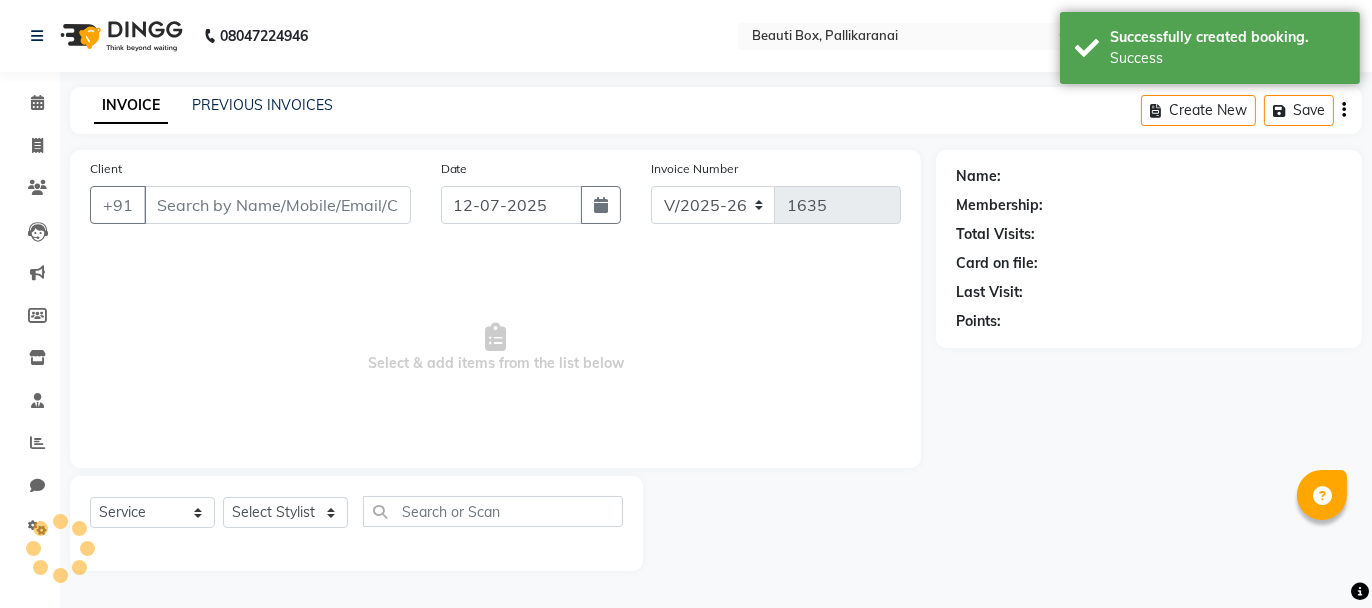 type on "9444126522" 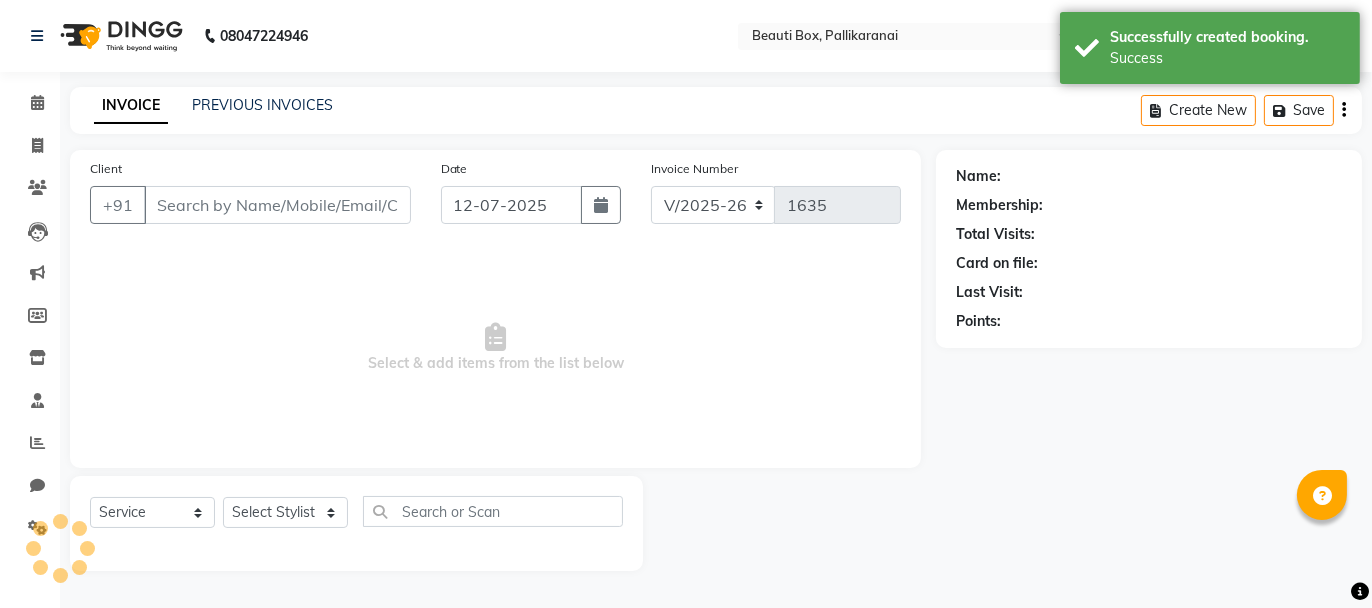 select on "9763" 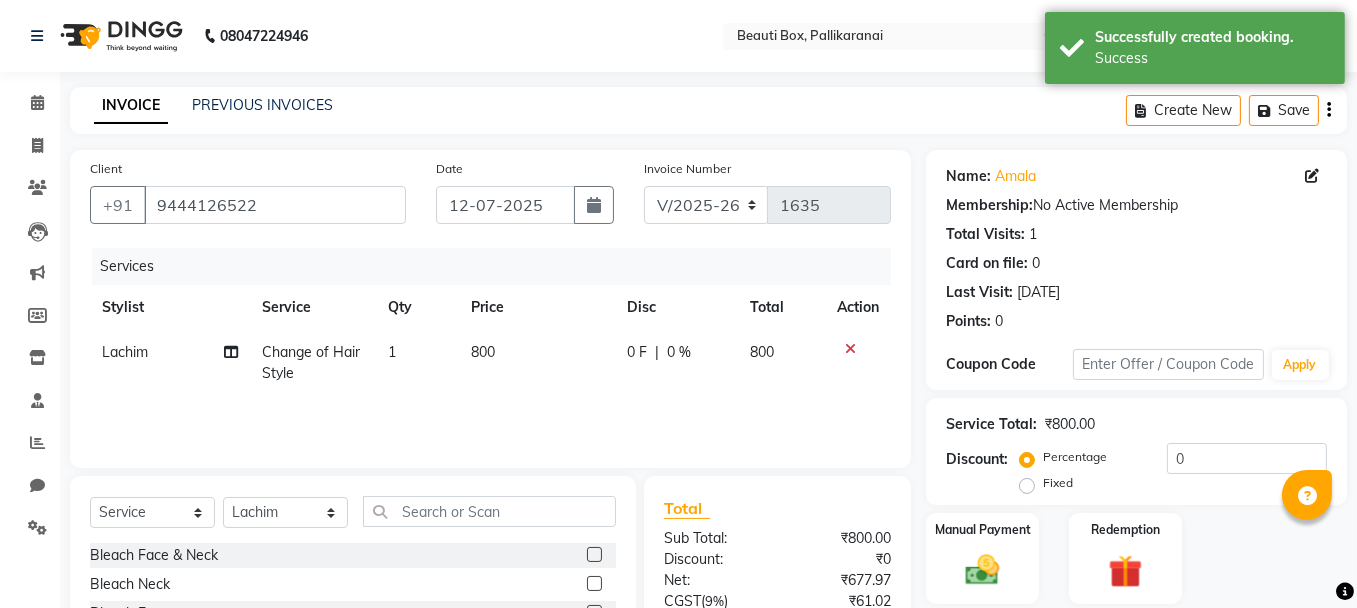 click on "800" 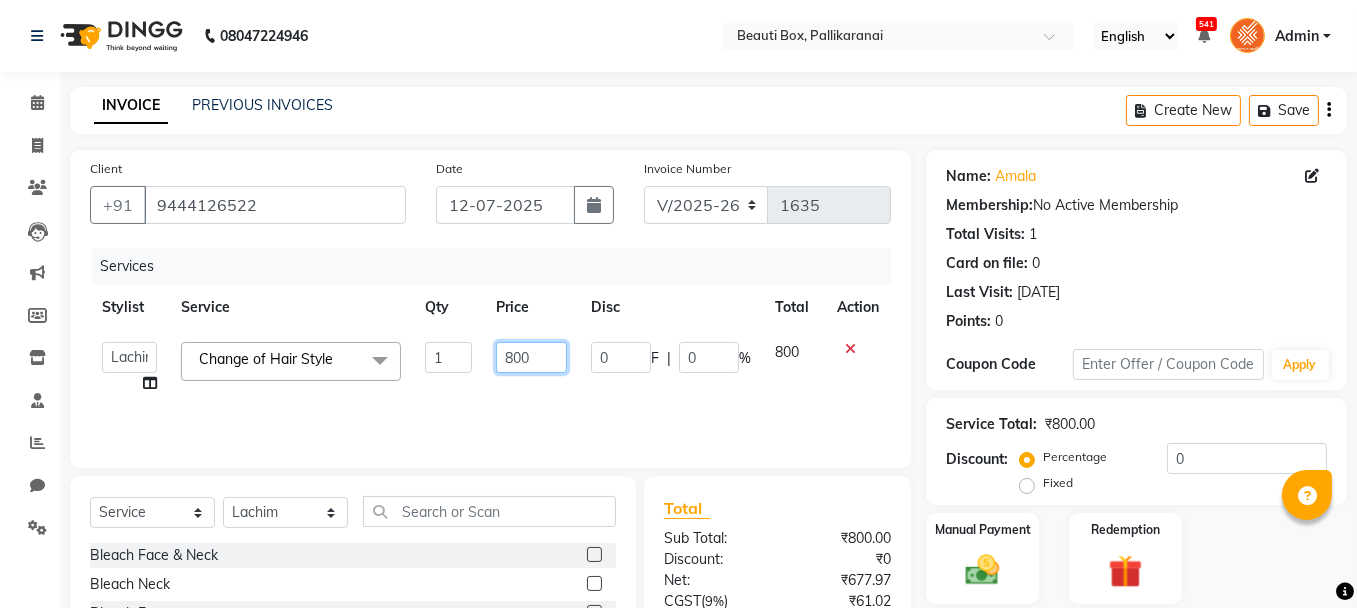 click on "800" 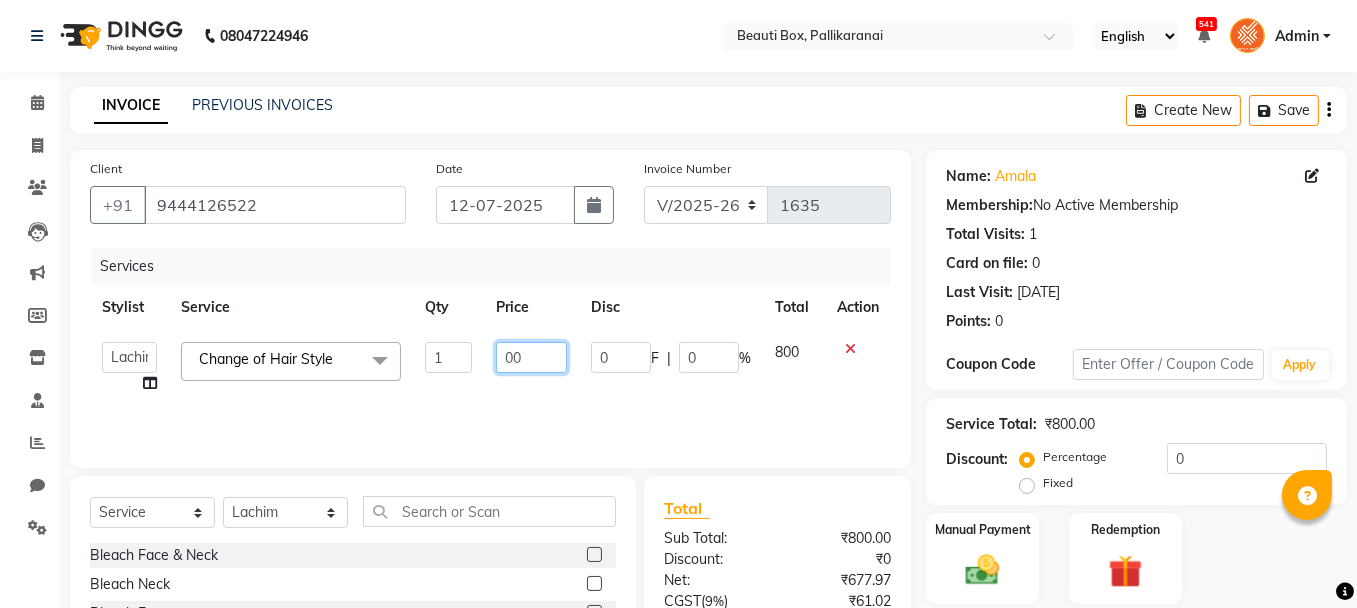 type on "700" 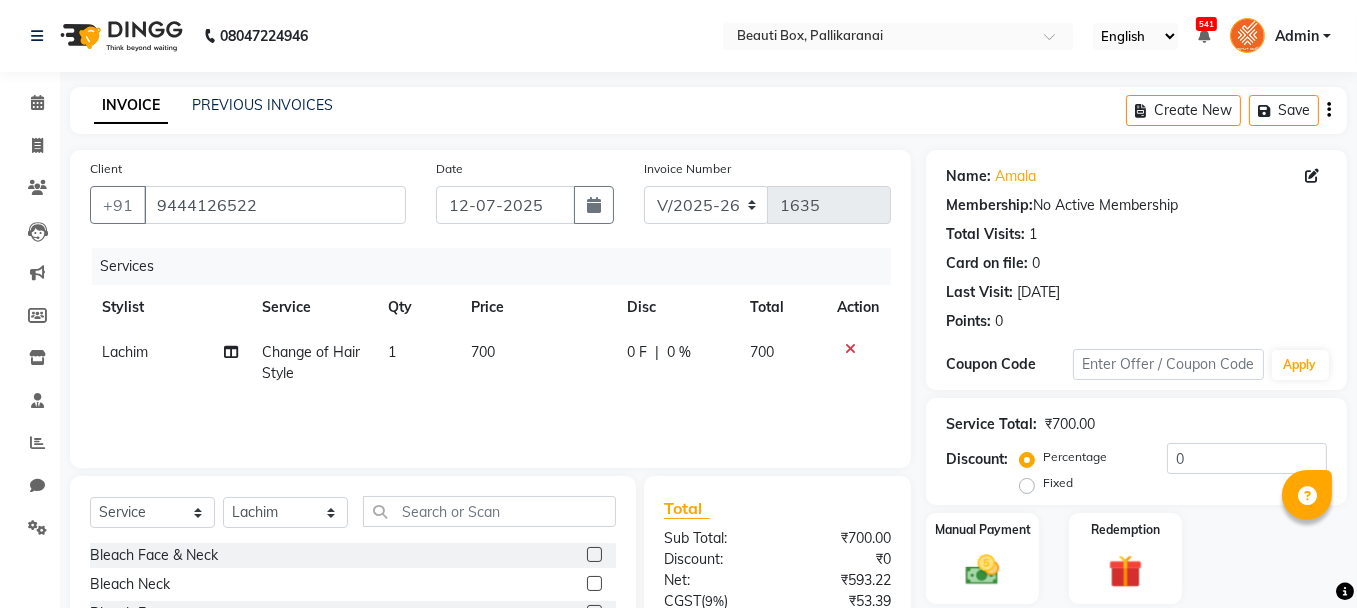 click on "700" 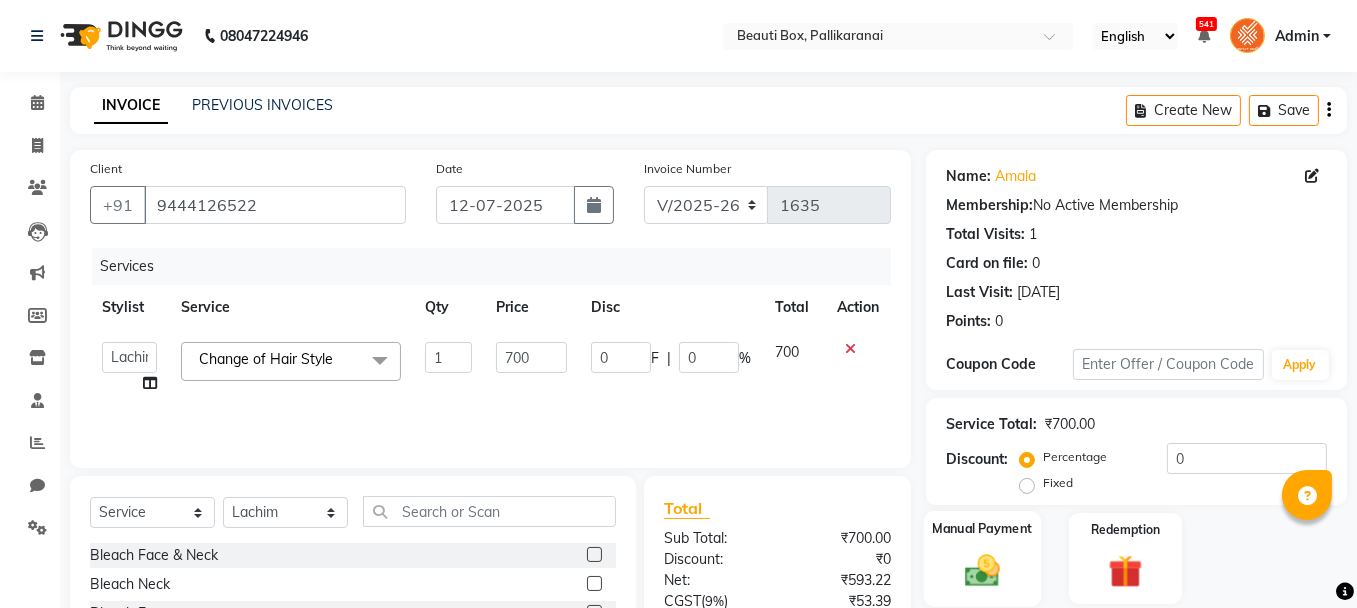 click 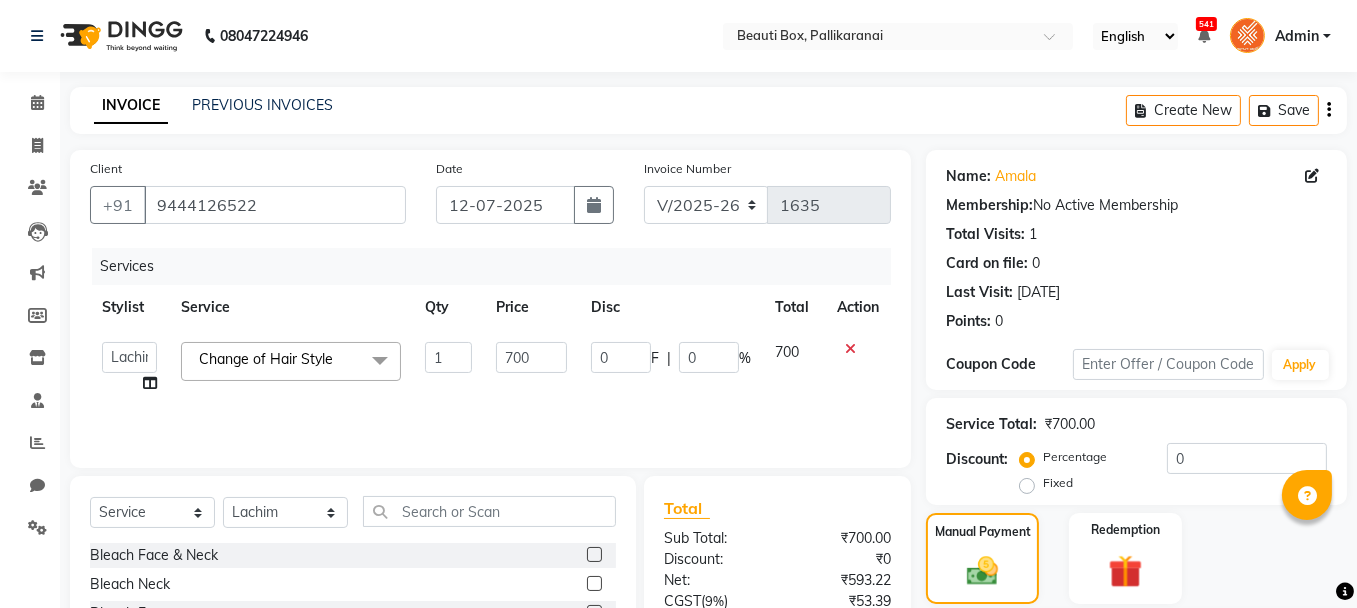 scroll, scrollTop: 194, scrollLeft: 0, axis: vertical 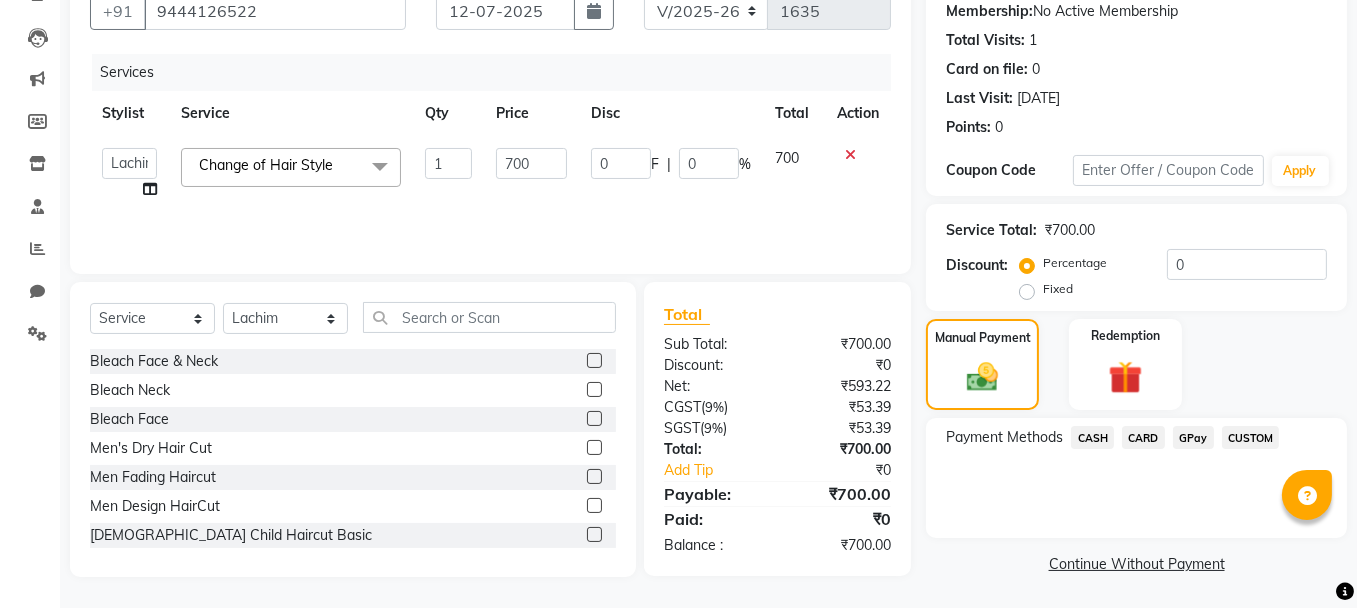 click on "GPay" 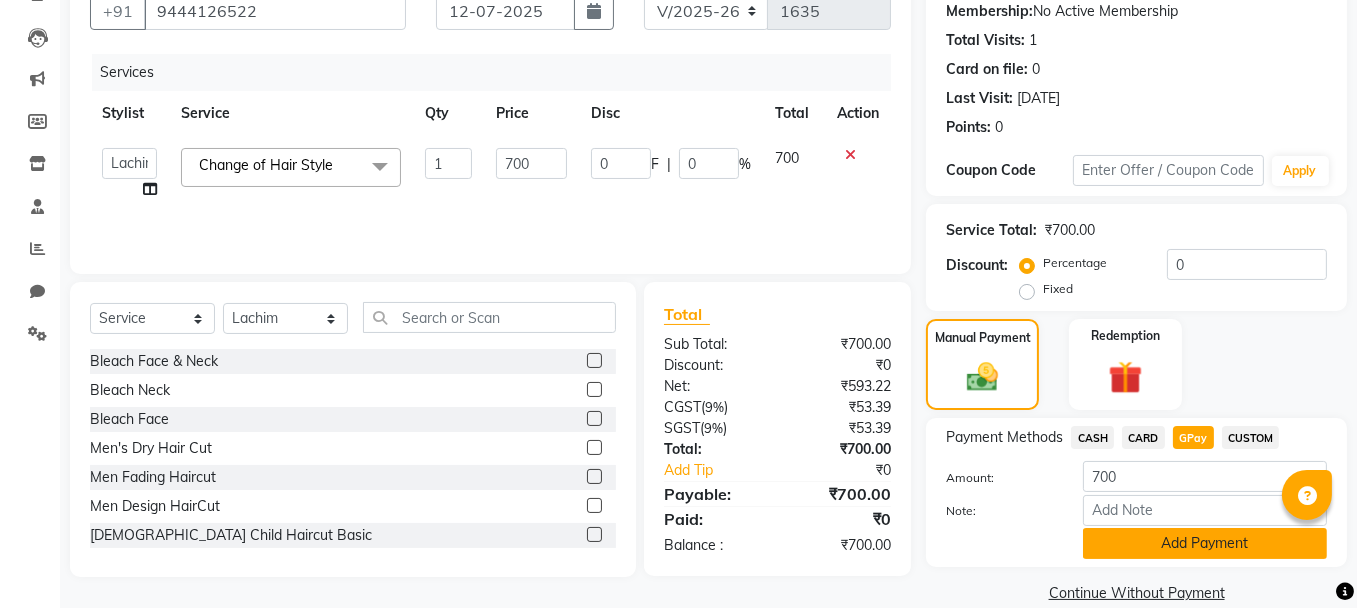 click on "Add Payment" 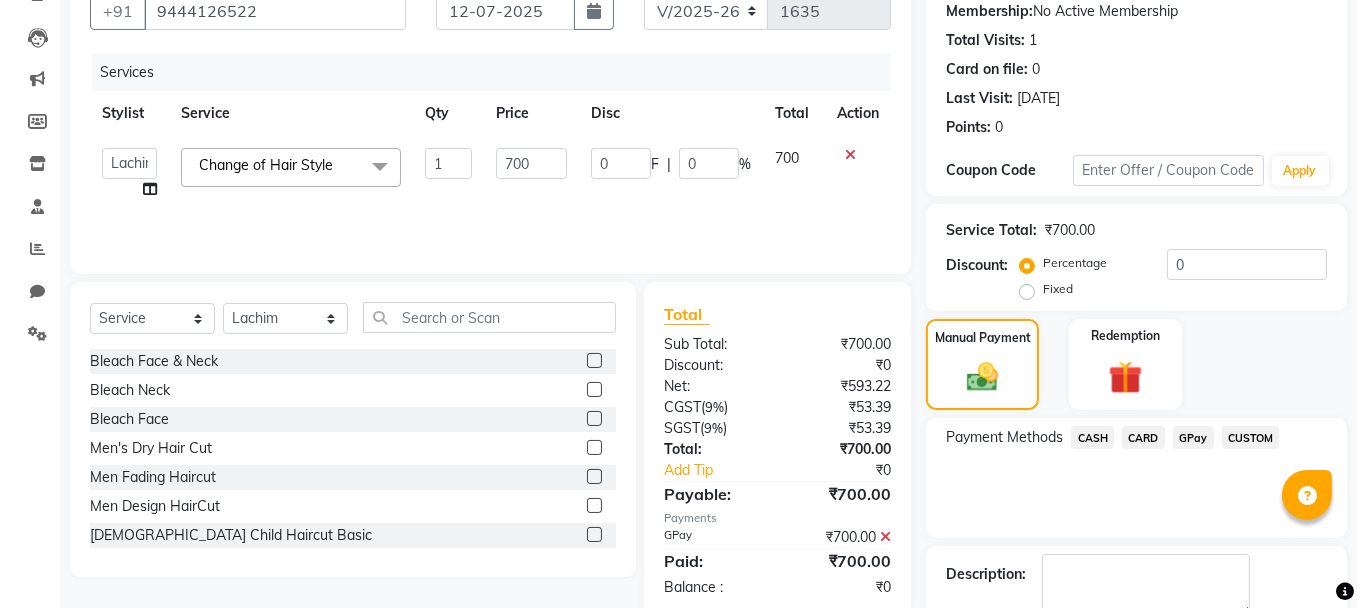 scroll, scrollTop: 305, scrollLeft: 0, axis: vertical 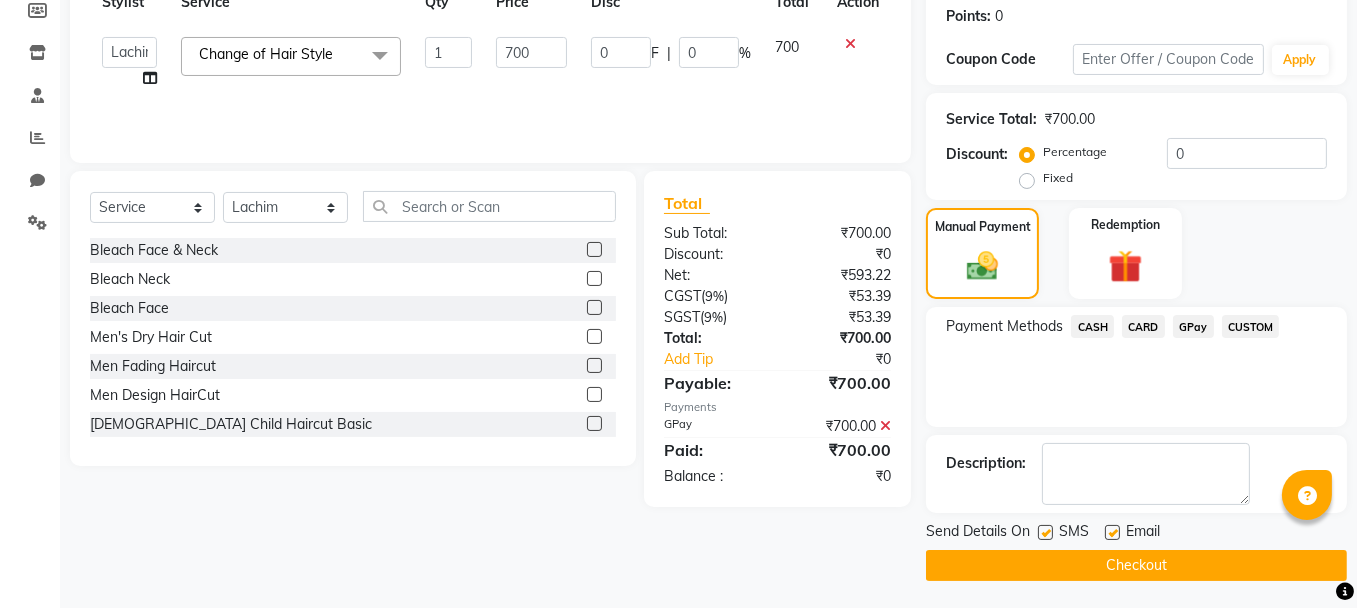 click on "Checkout" 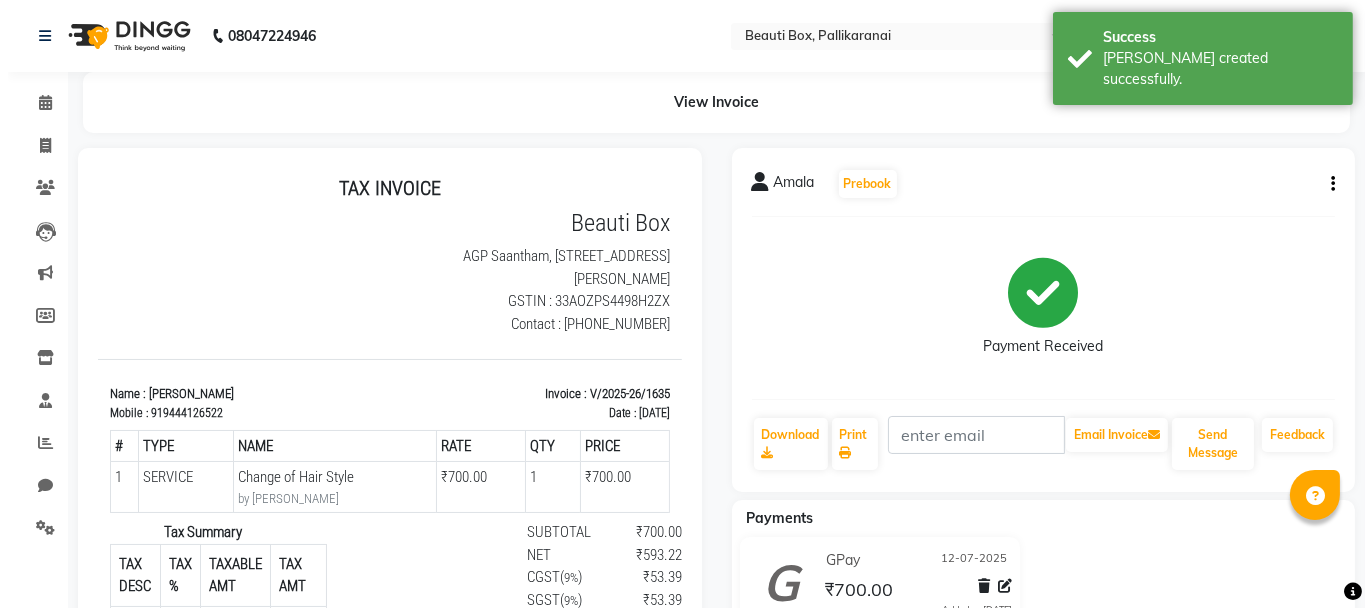 scroll, scrollTop: 0, scrollLeft: 0, axis: both 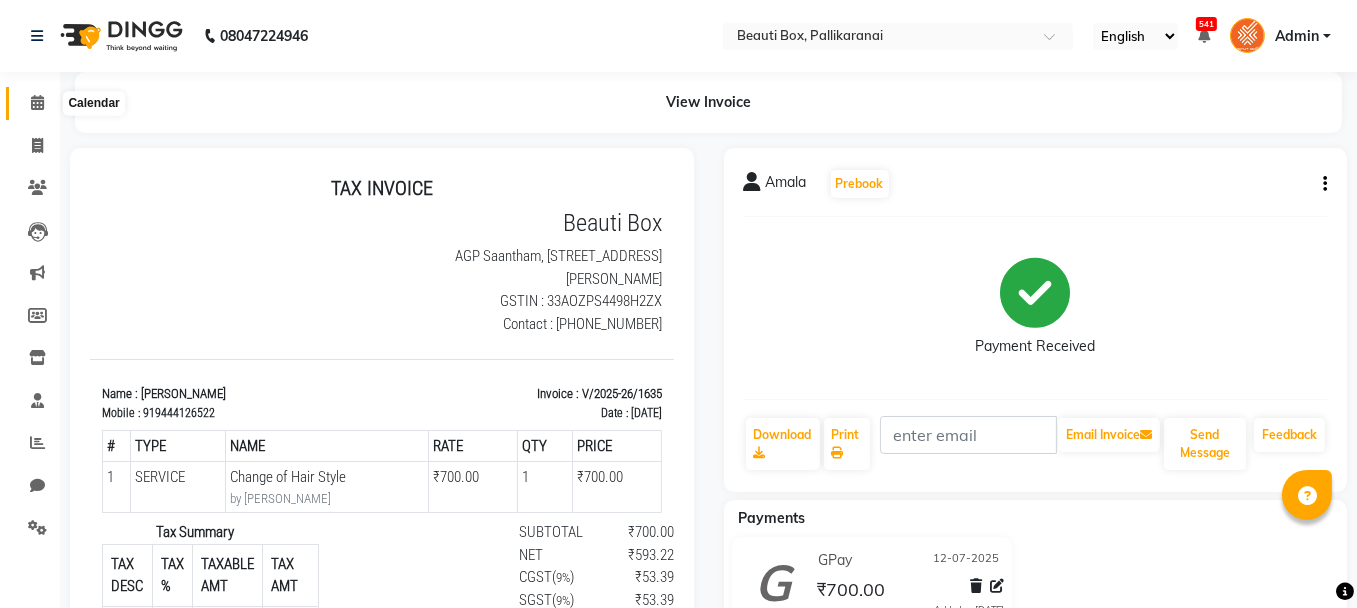 click 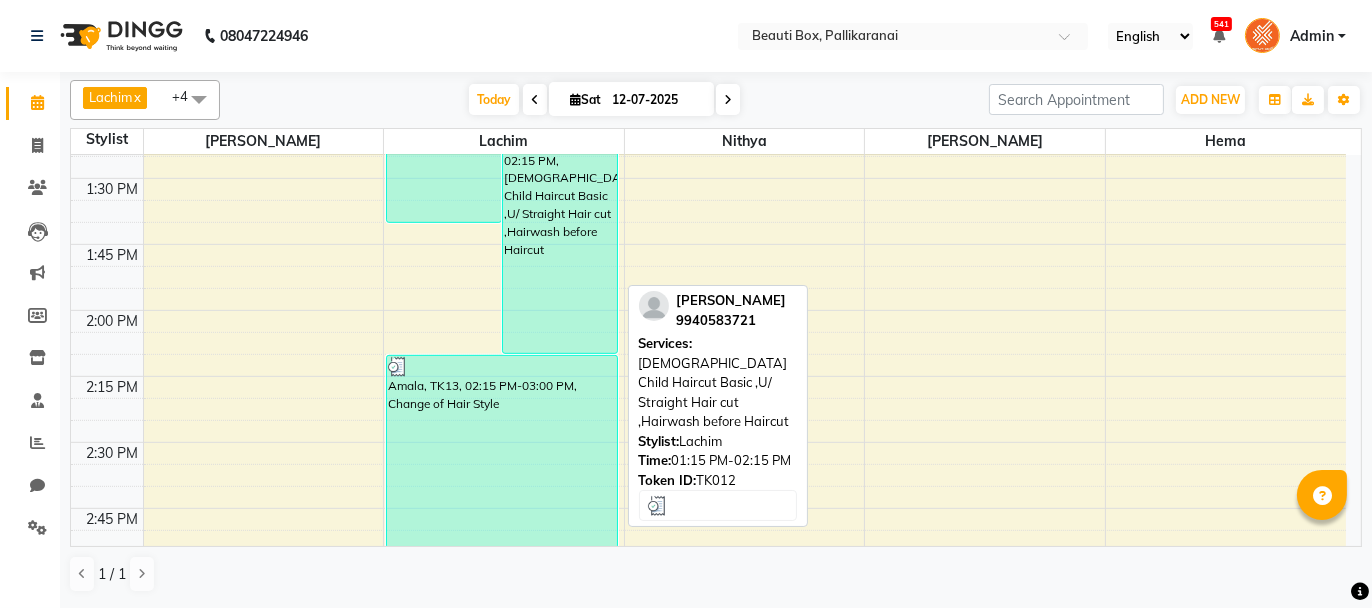 scroll, scrollTop: 1400, scrollLeft: 0, axis: vertical 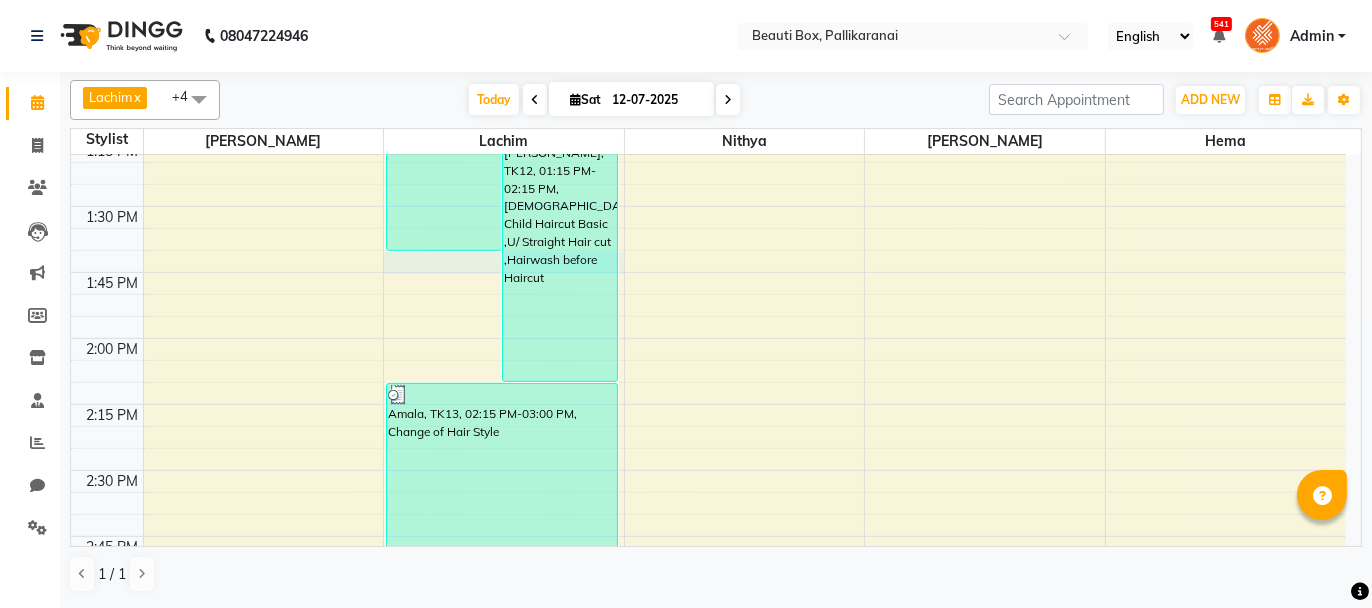 click on "8:00 AM 8:15 AM 8:30 AM 8:45 AM 9:00 AM 9:15 AM 9:30 AM 9:45 AM 10:00 AM 10:15 AM 10:30 AM 10:45 AM 11:00 AM 11:15 AM 11:30 AM 11:45 AM 12:00 PM 12:15 PM 12:30 PM 12:45 PM 1:00 PM 1:15 PM 1:30 PM 1:45 PM 2:00 PM 2:15 PM 2:30 PM 2:45 PM 3:00 PM 3:15 PM 3:30 PM 3:45 PM 4:00 PM 4:15 PM 4:30 PM 4:45 PM 5:00 PM 5:15 PM 5:30 PM 5:45 PM 6:00 PM 6:15 PM 6:30 PM 6:45 PM 7:00 PM 7:15 PM 7:30 PM 7:45 PM 8:00 PM 8:15 PM 8:30 PM 8:45 PM 9:00 PM 9:15 PM 9:30 PM 9:45 PM     [PERSON_NAME] P, TK04, 10:20 AM-11:05 AM, Men's Dry Hair Cut ,[PERSON_NAME] Trimming      [PERSON_NAME], TK05, 10:25 AM-11:10 AM, Men's Dry Hair Cut ,[PERSON_NAME] Trimming      Rahul, TK06, 11:10 AM-11:50 AM, [DEMOGRAPHIC_DATA] Child Haircut Basic ,Men's Dry Hair Cut      Kumar, TK07, 11:25 AM-11:55 AM, Men's Dry Hair Cut      Siddharth, TK11, 12:45 PM-01:45 PM, Men's Dry Hair Cut ,[PERSON_NAME] Shaping      [PERSON_NAME], TK12, 01:15 PM-02:15 PM, [DEMOGRAPHIC_DATA] Child Haircut Basic ,U/ Straight Hair cut ,Hairwash before Haircut      [PERSON_NAME], TK01, 09:15 AM-09:45 AM, Men's Dry Hair Cut" at bounding box center [708, 602] 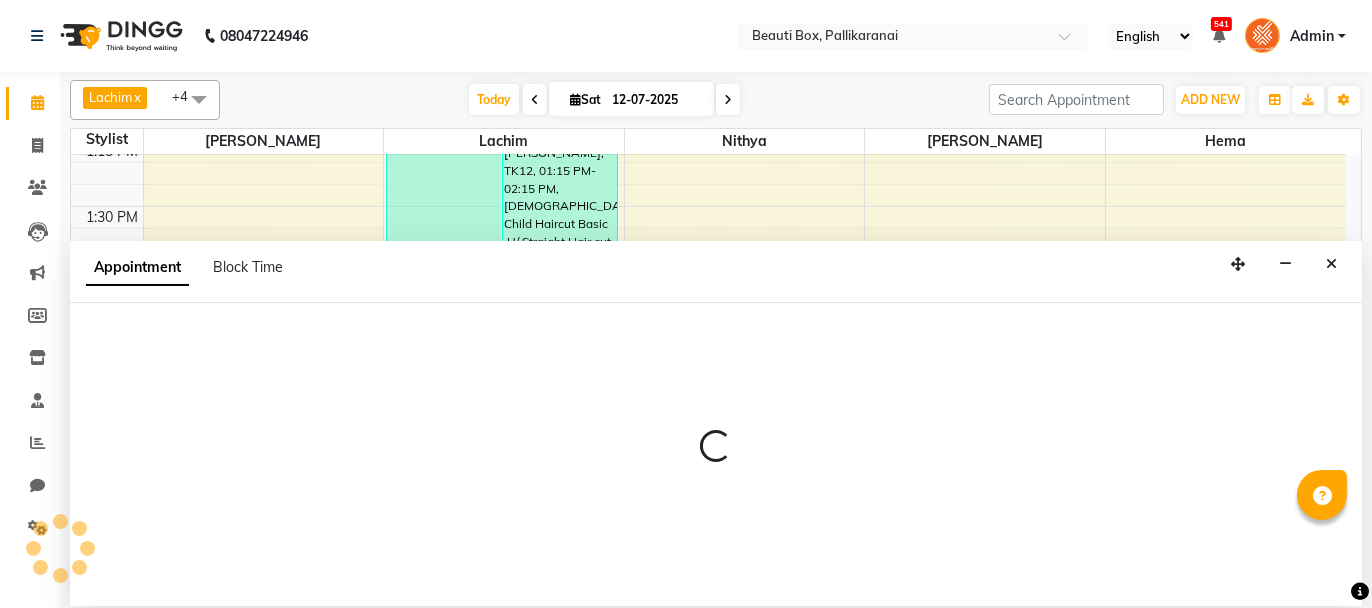 select on "9763" 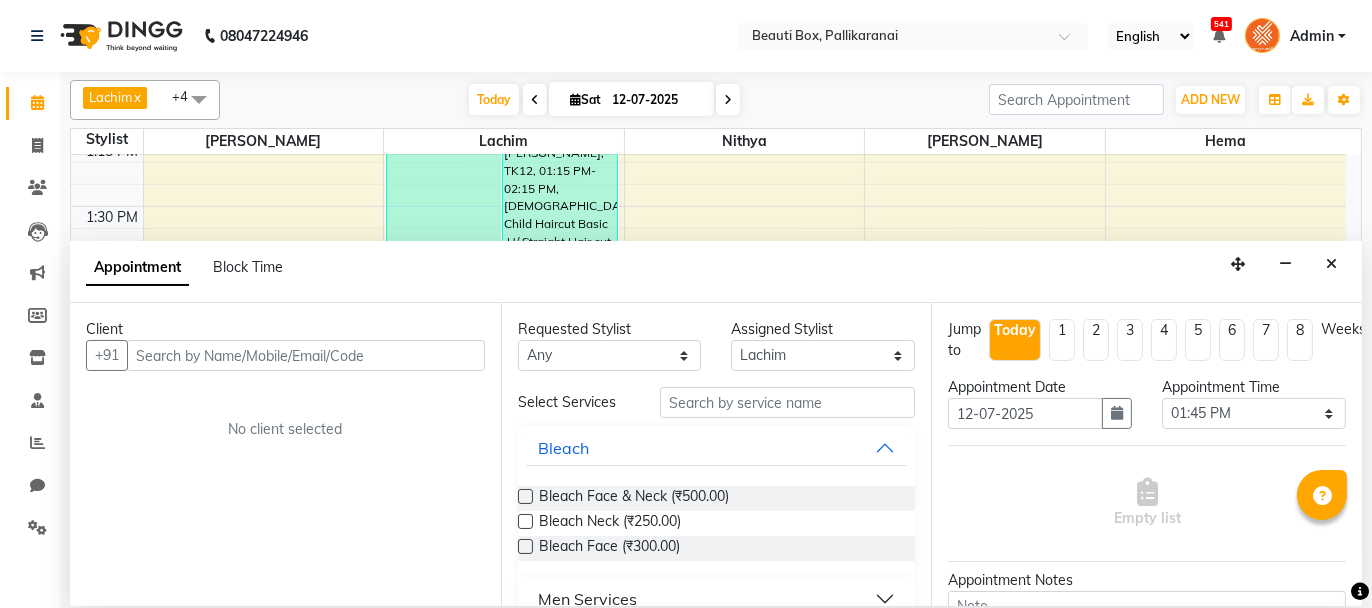 click at bounding box center [306, 355] 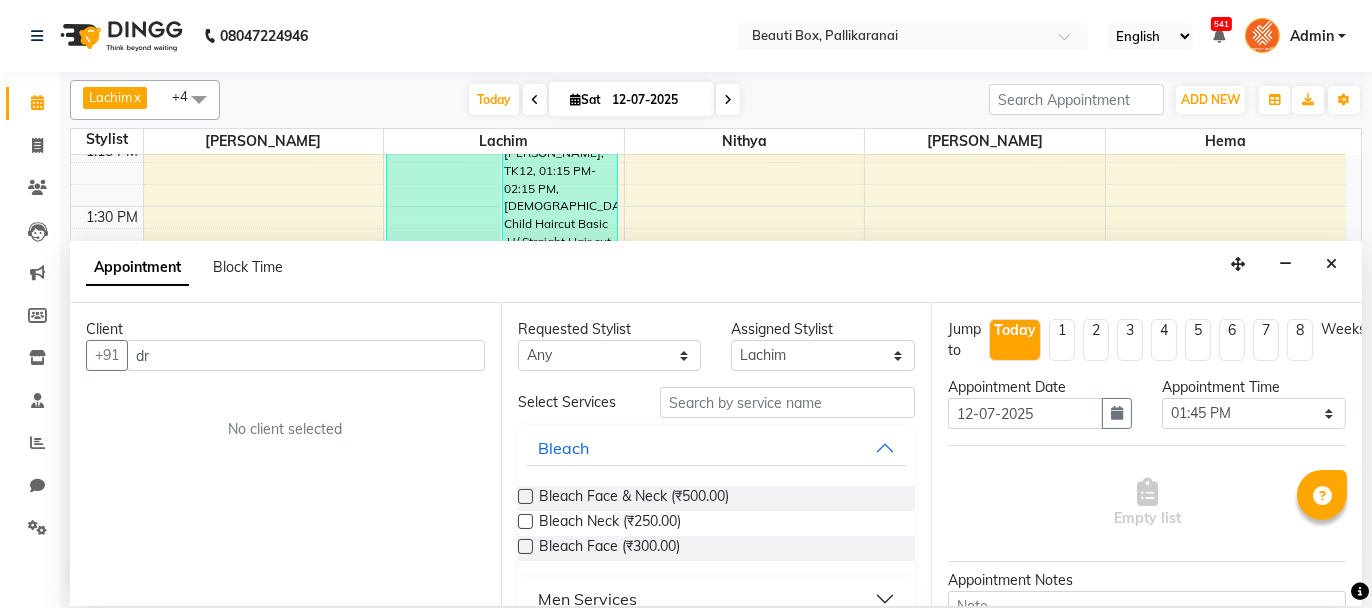 type on "d" 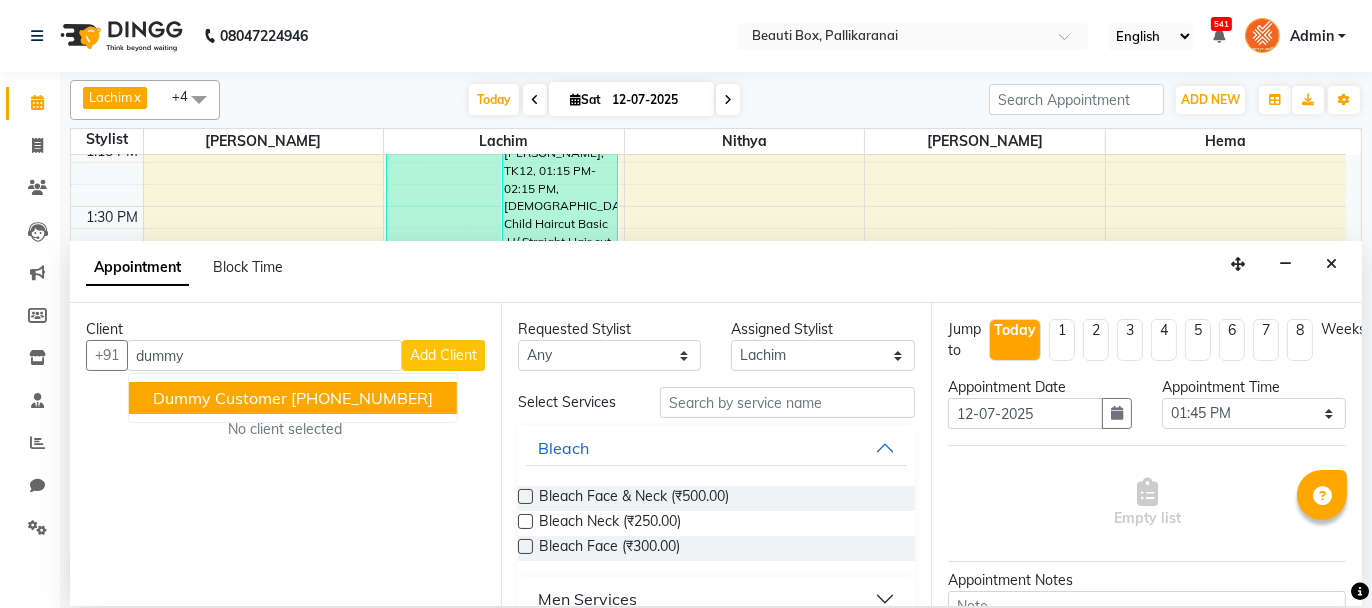 click on "Dummy Customer" at bounding box center [220, 398] 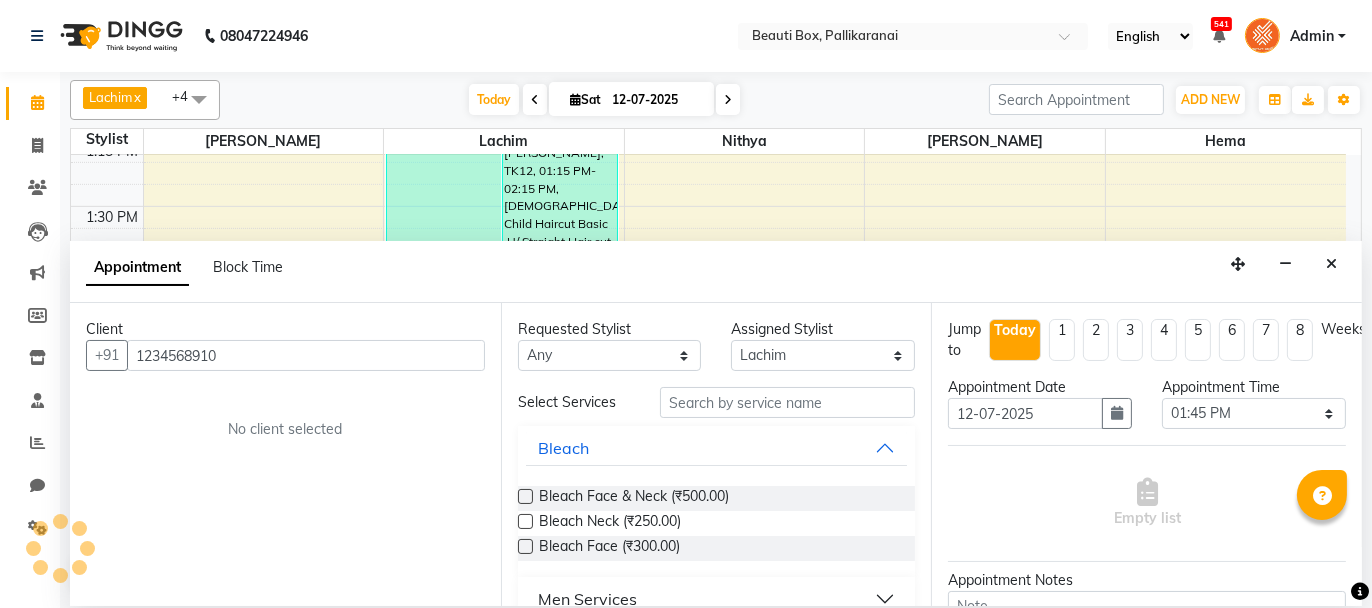 type on "1234568910" 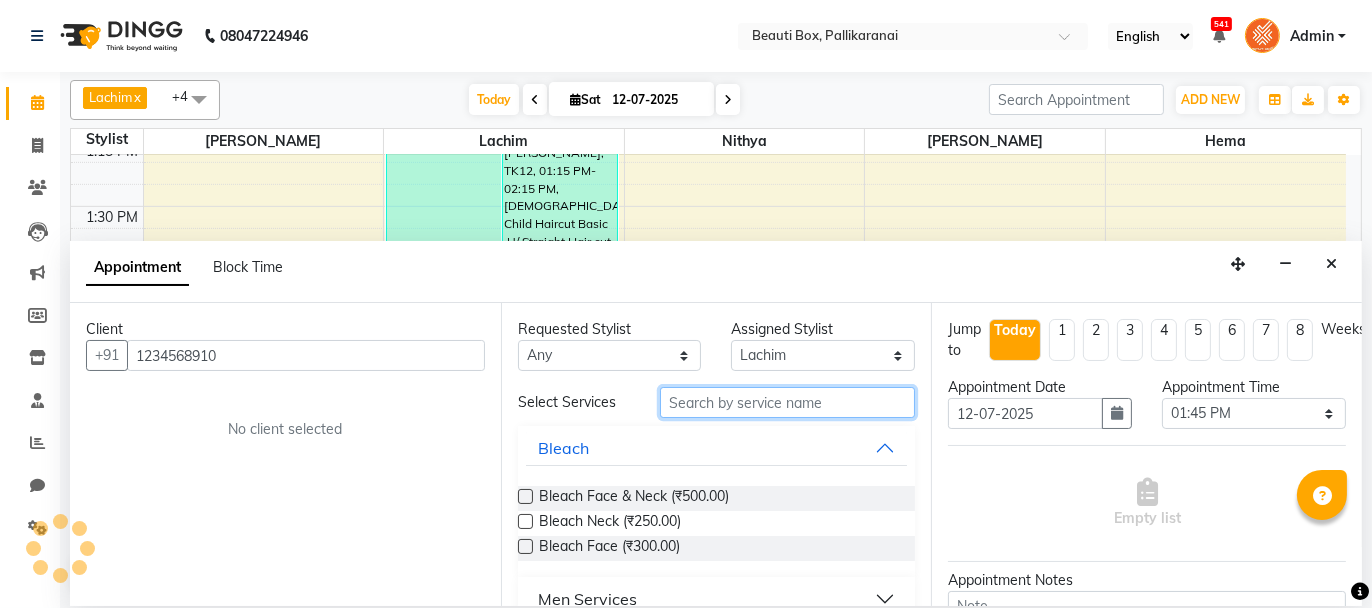 click at bounding box center (787, 402) 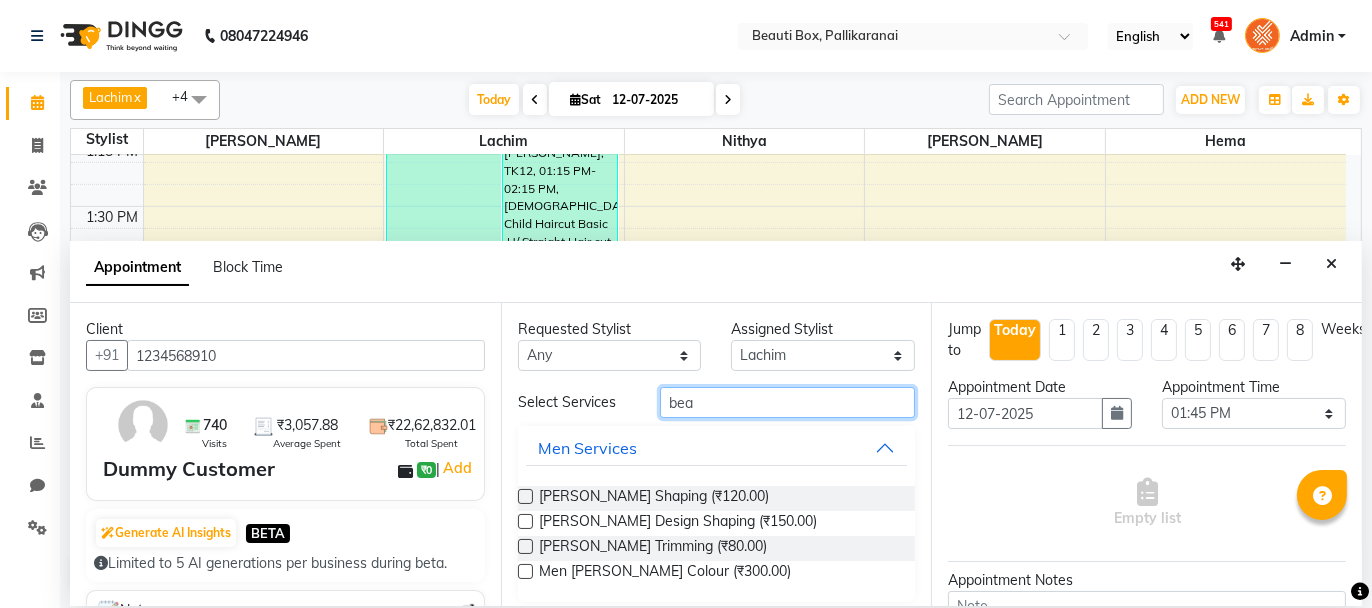 type on "bea" 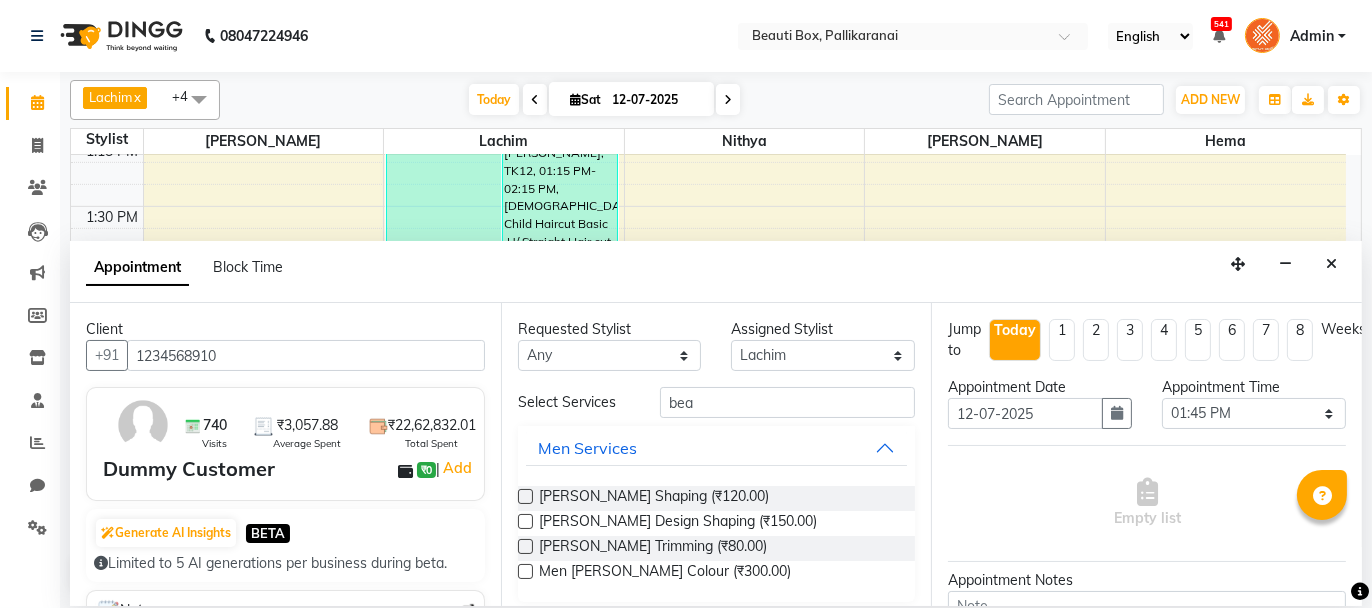 click at bounding box center (525, 496) 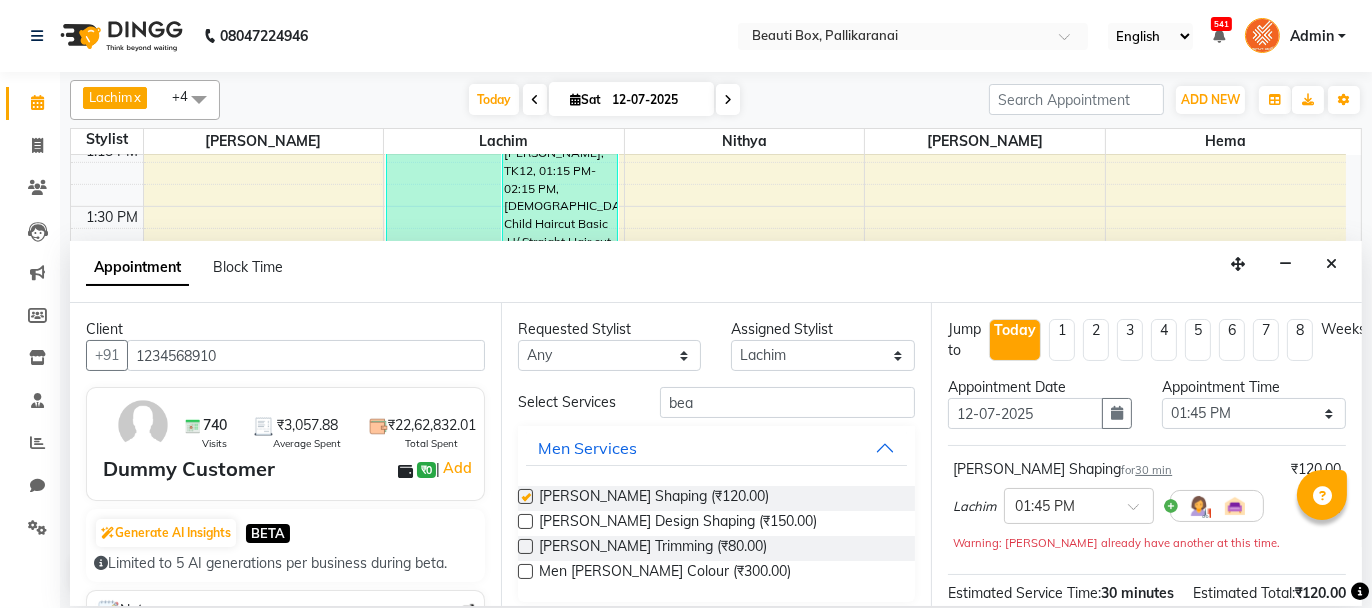 checkbox on "false" 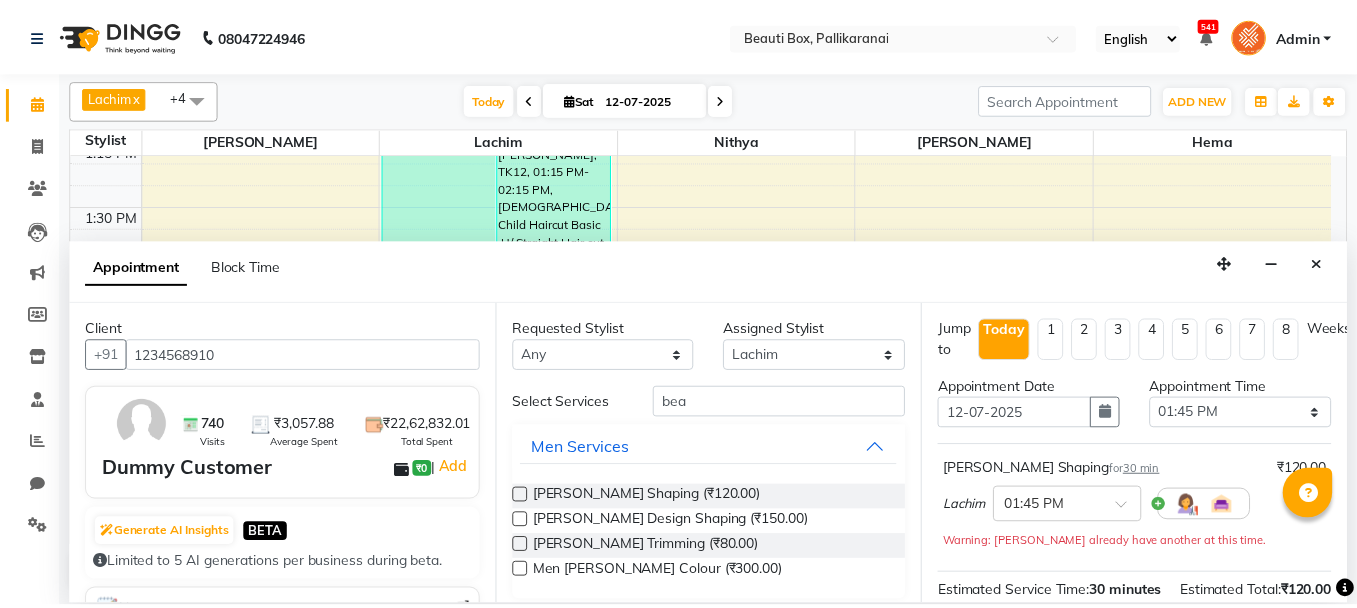 scroll, scrollTop: 263, scrollLeft: 0, axis: vertical 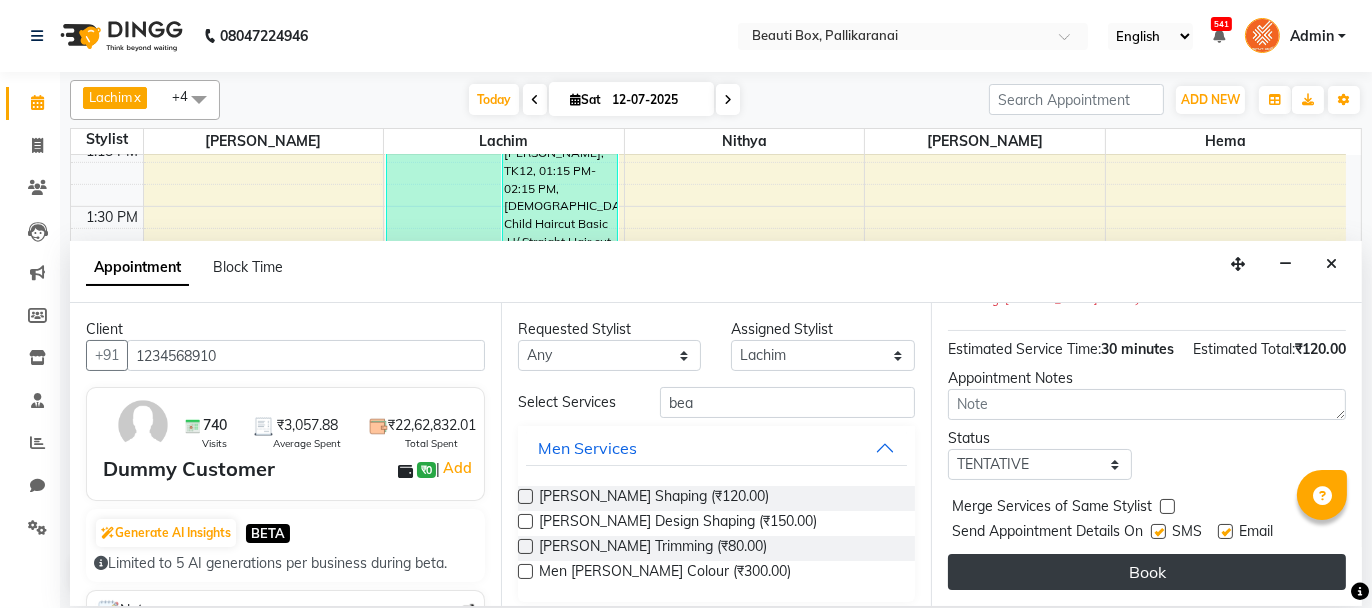 click on "Book" at bounding box center (1147, 572) 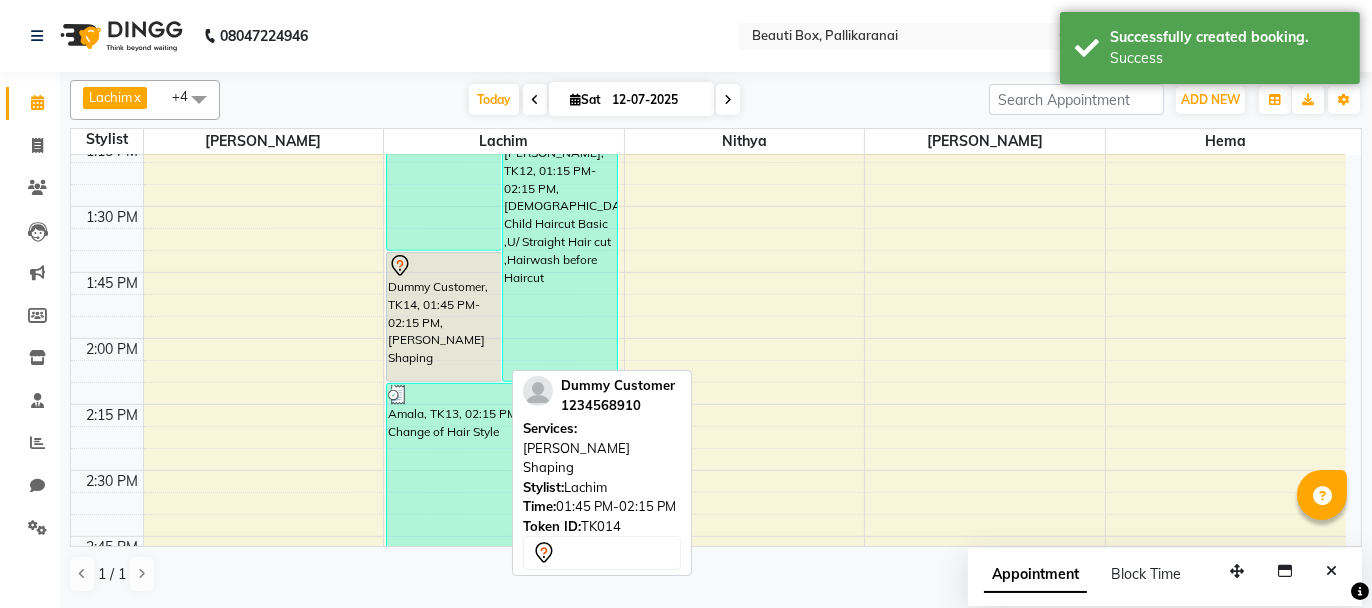 click on "Dummy Customer, TK14, 01:45 PM-02:15 PM, [PERSON_NAME] Shaping" at bounding box center [444, 317] 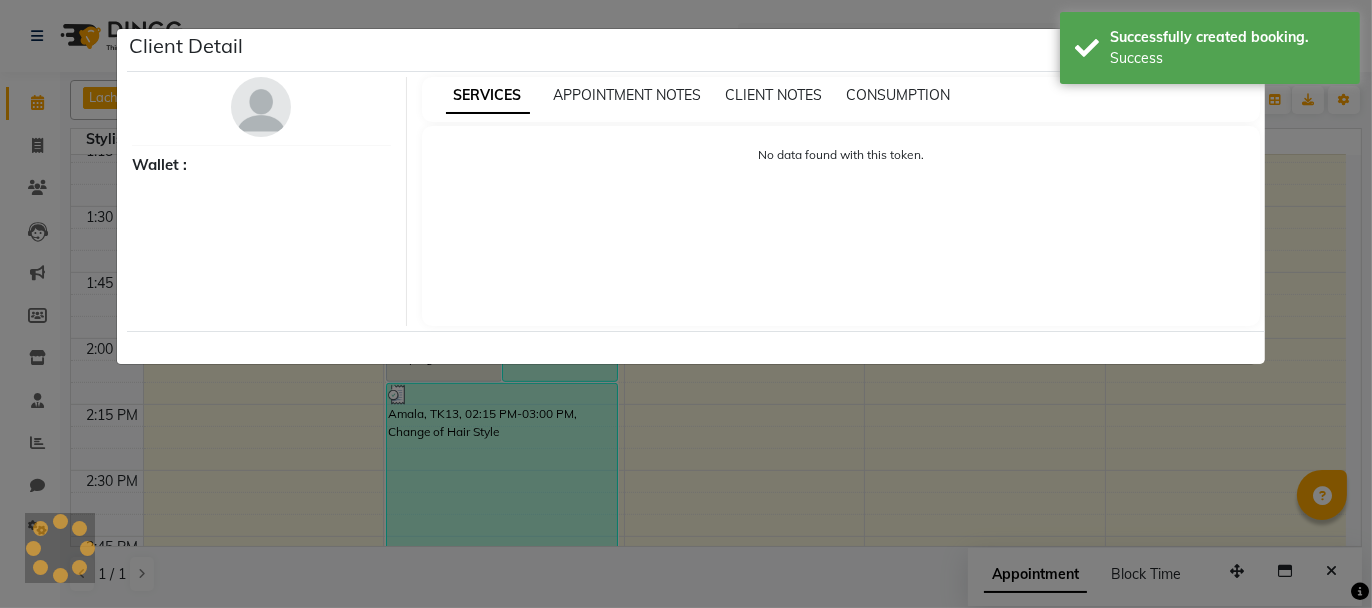 select on "7" 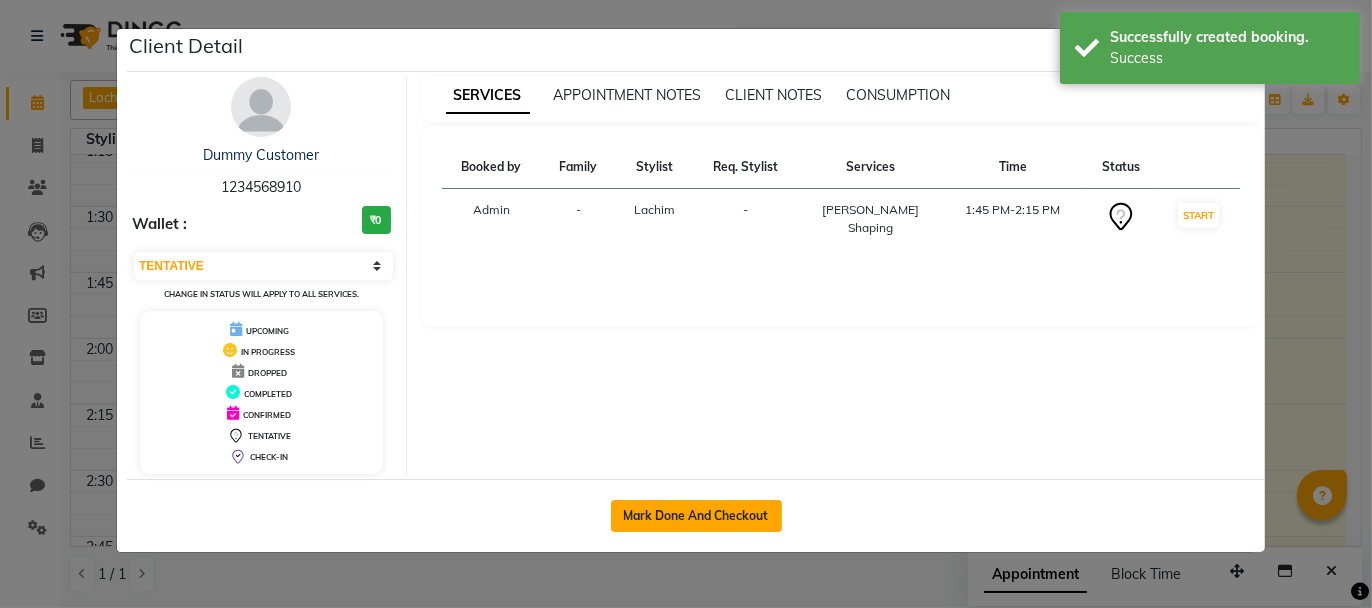 click on "Mark Done And Checkout" 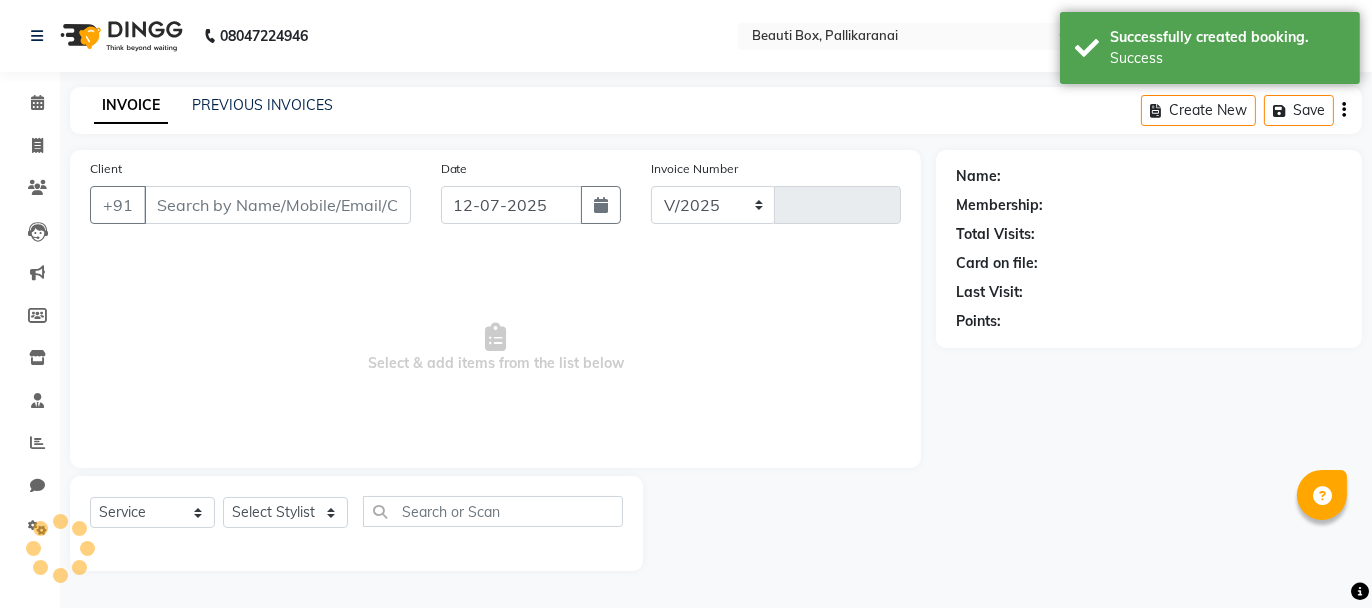 select on "11" 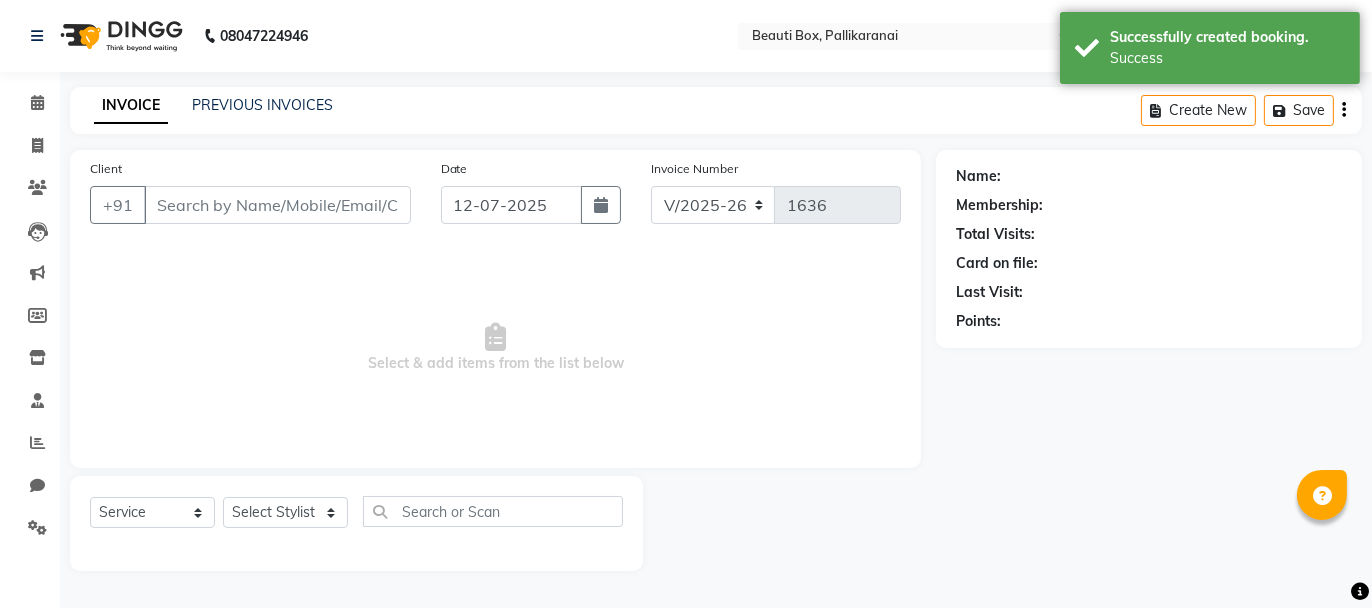 type on "1234568910" 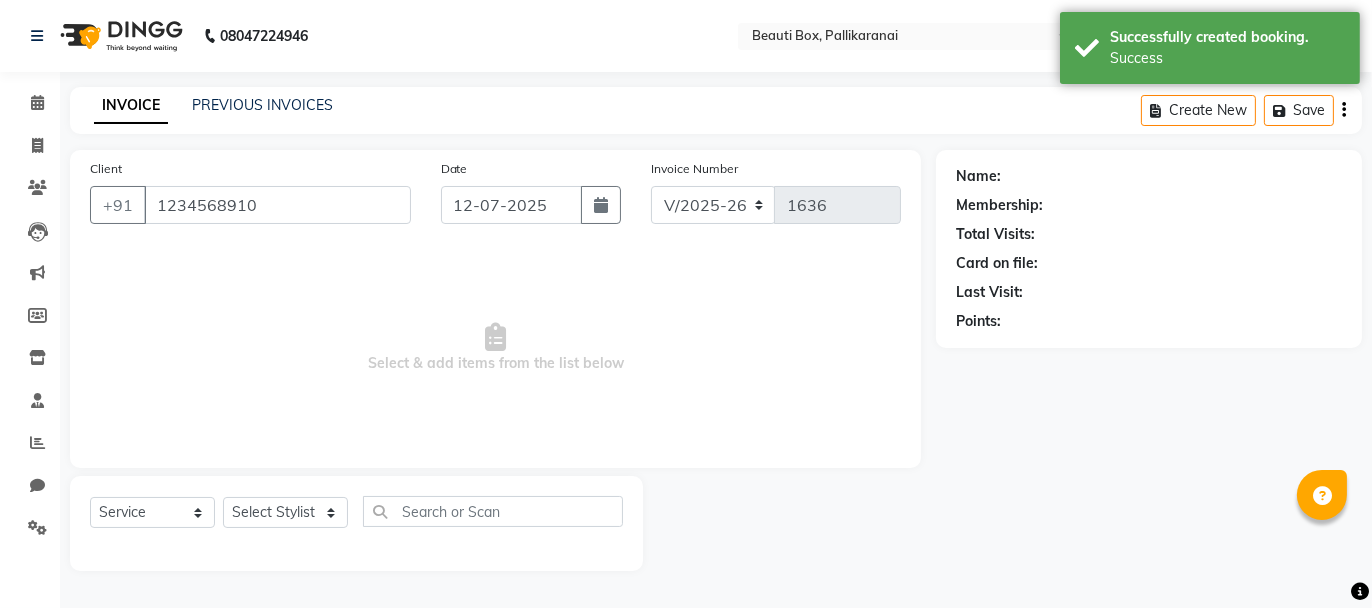 select on "9763" 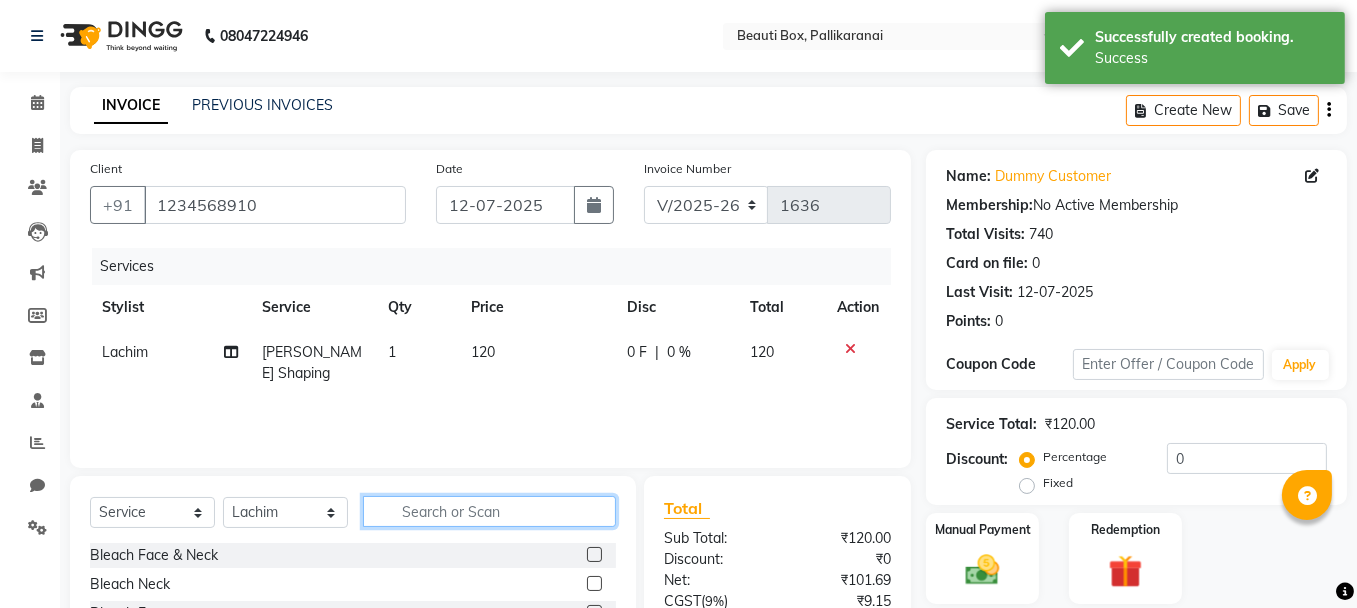 click 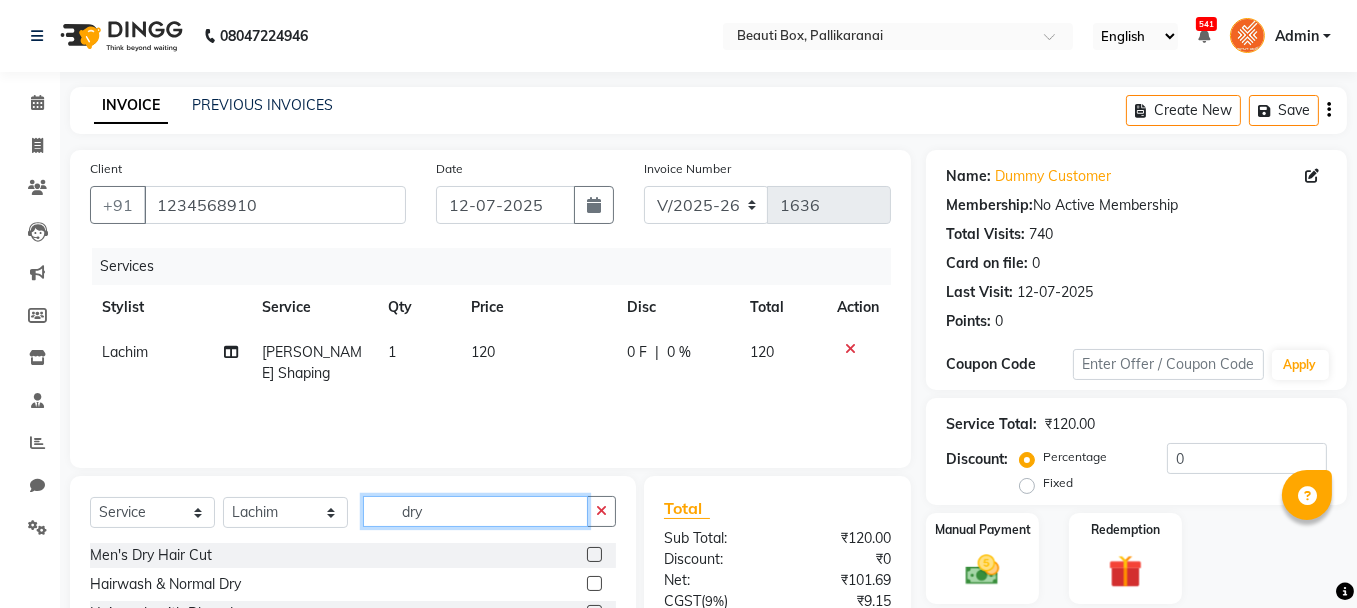 type on "dry" 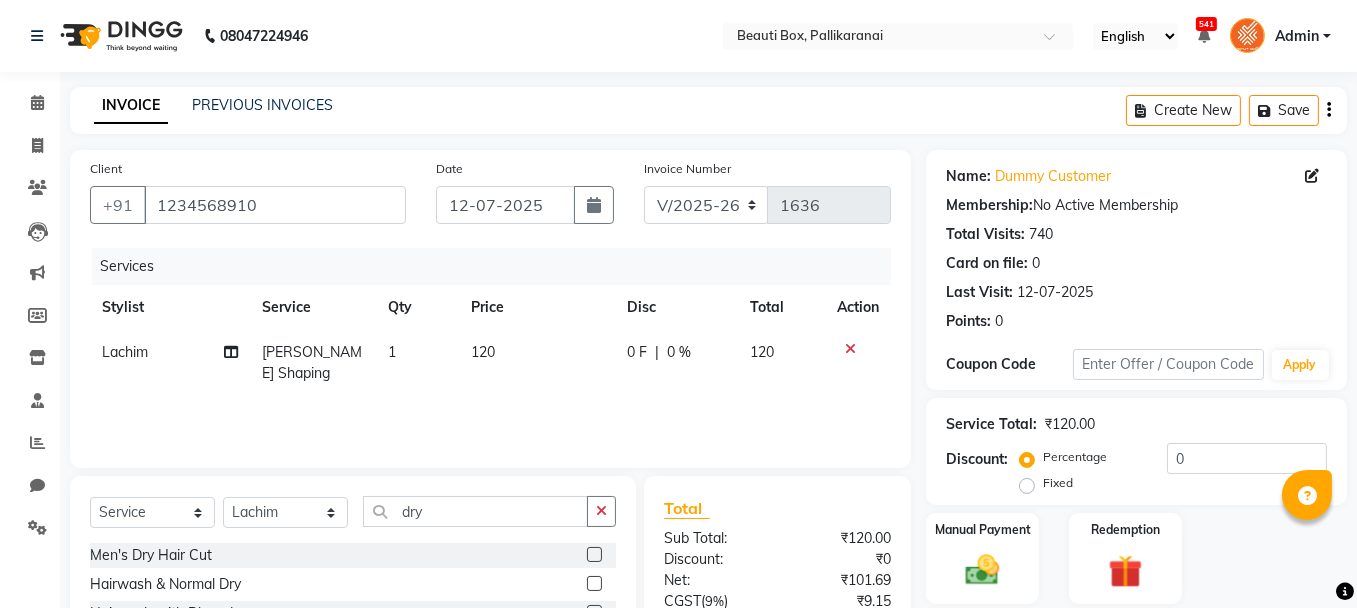 click 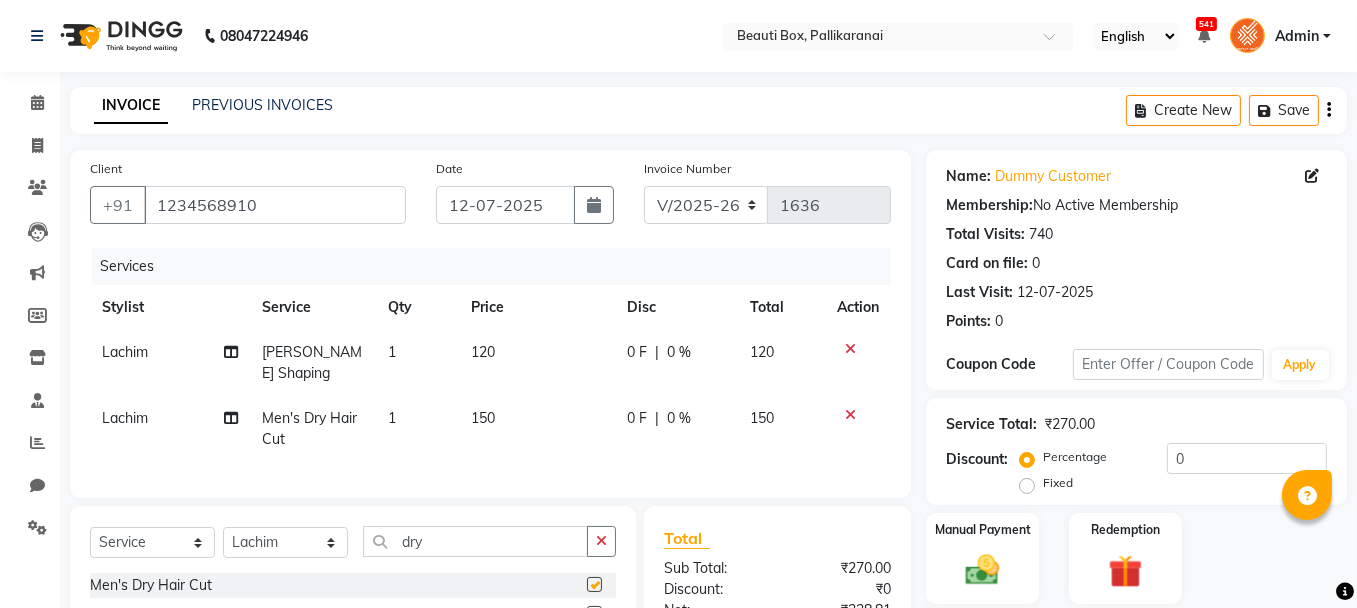 checkbox on "false" 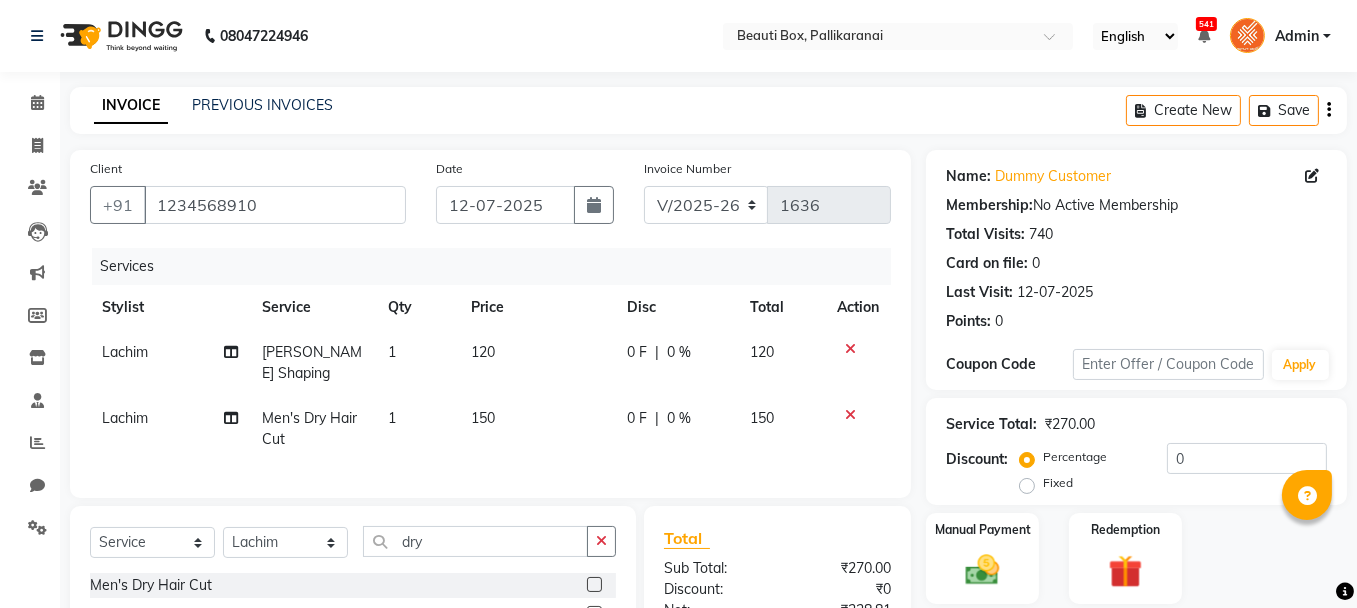 click on "1" 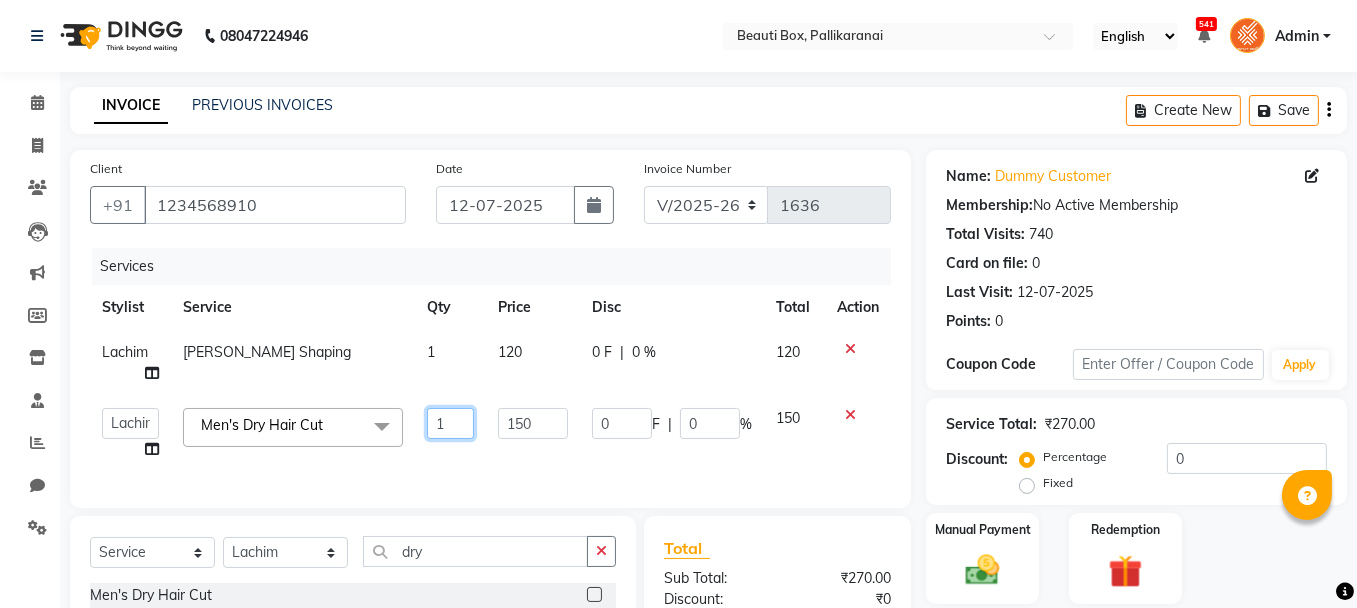 click on "1" 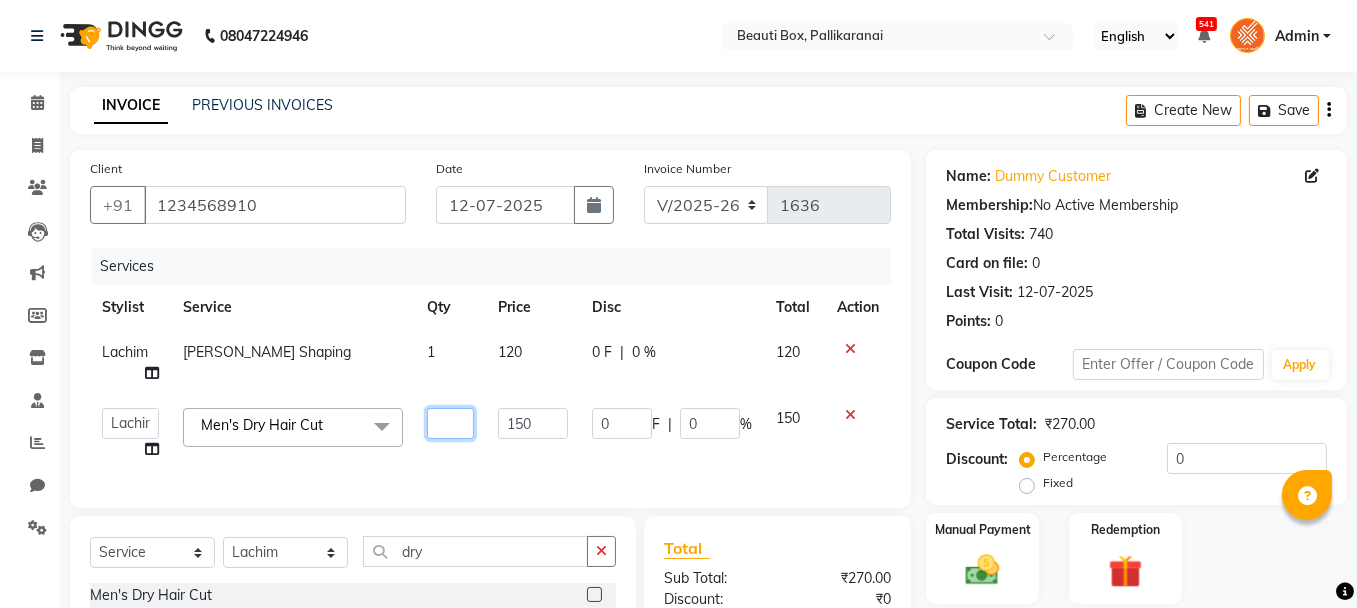 type on "2" 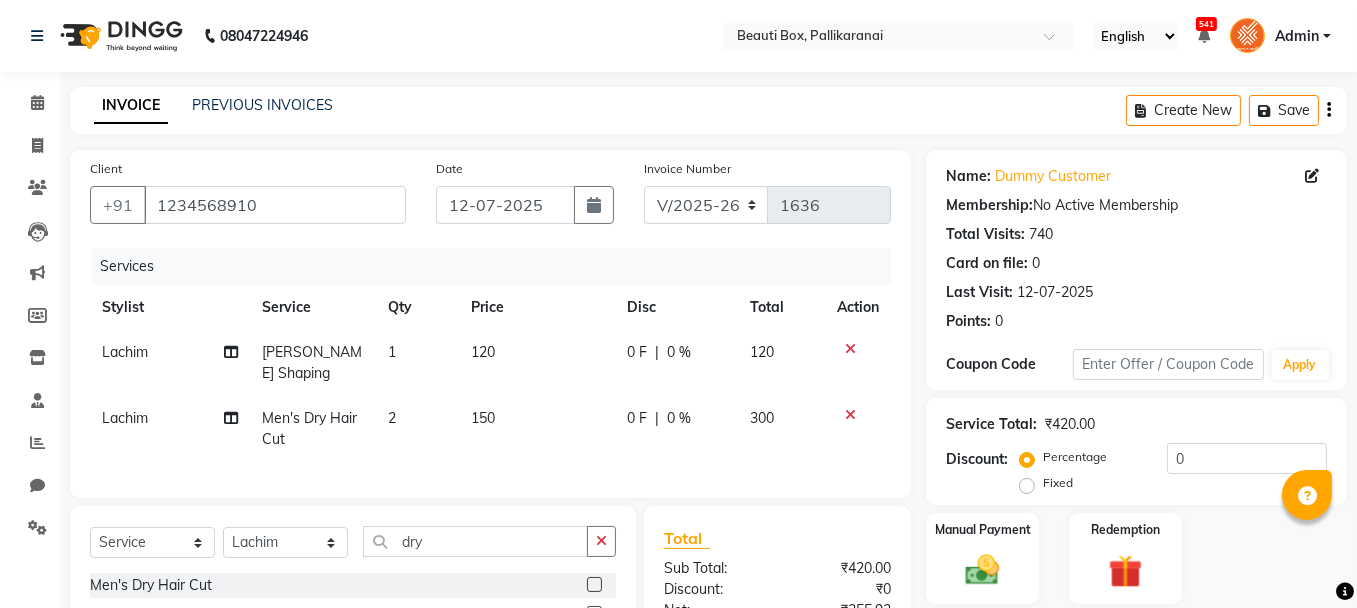click on "Services Stylist Service Qty Price Disc Total Action [PERSON_NAME] Shaping  1 120 0 F | 0 % 120 Lachim Men's Dry Hair Cut  2 150 0 F | 0 % 300" 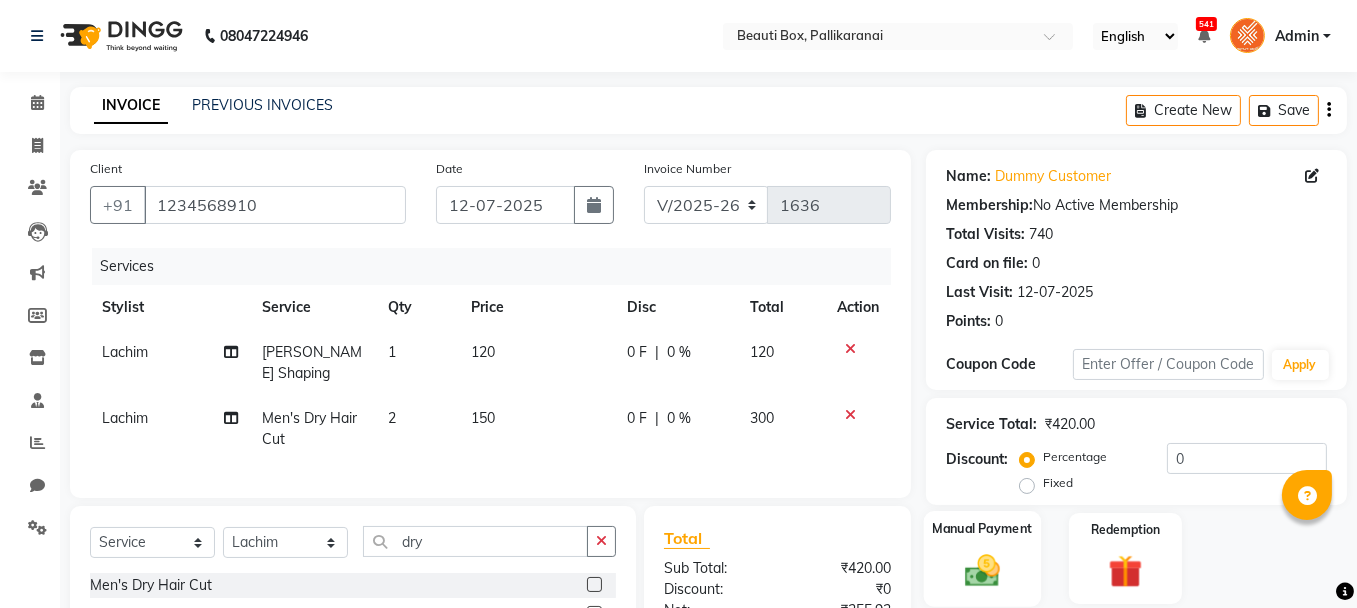 click 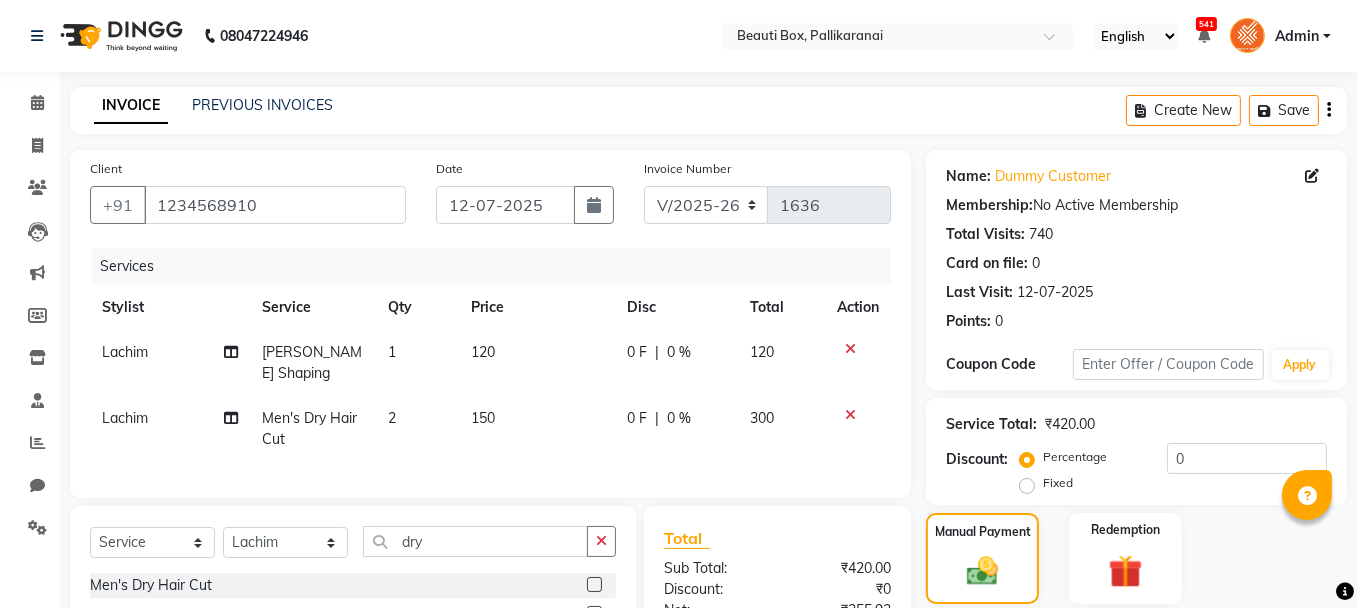 scroll, scrollTop: 214, scrollLeft: 0, axis: vertical 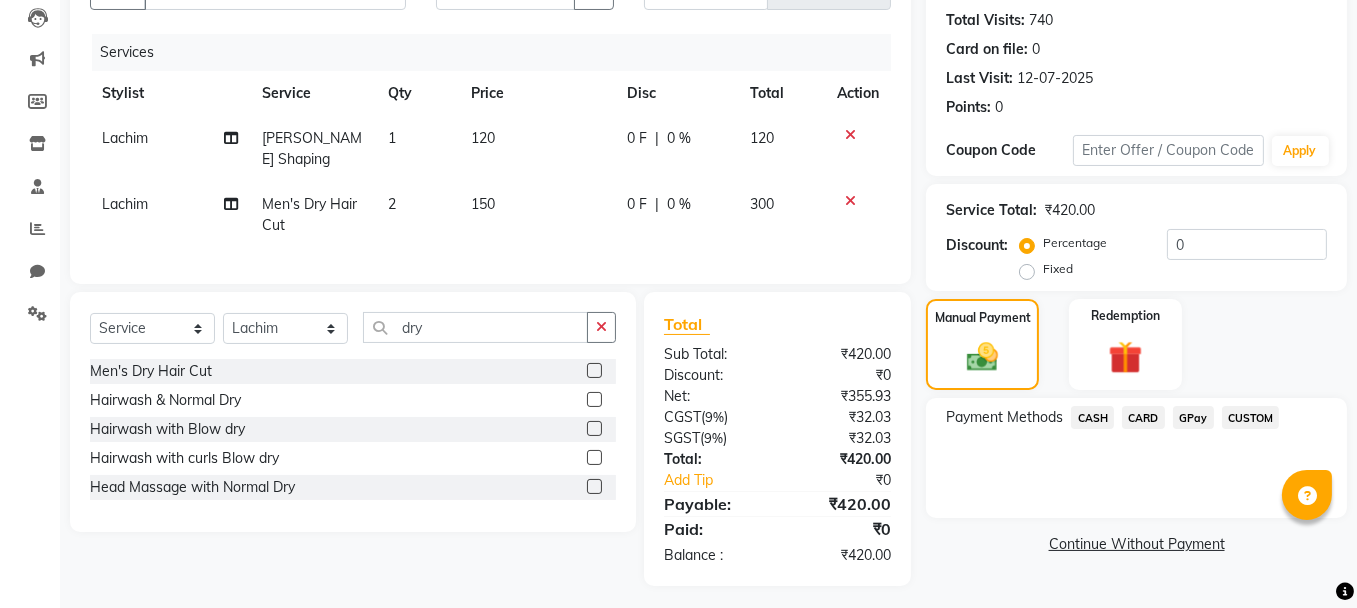 click on "GPay" 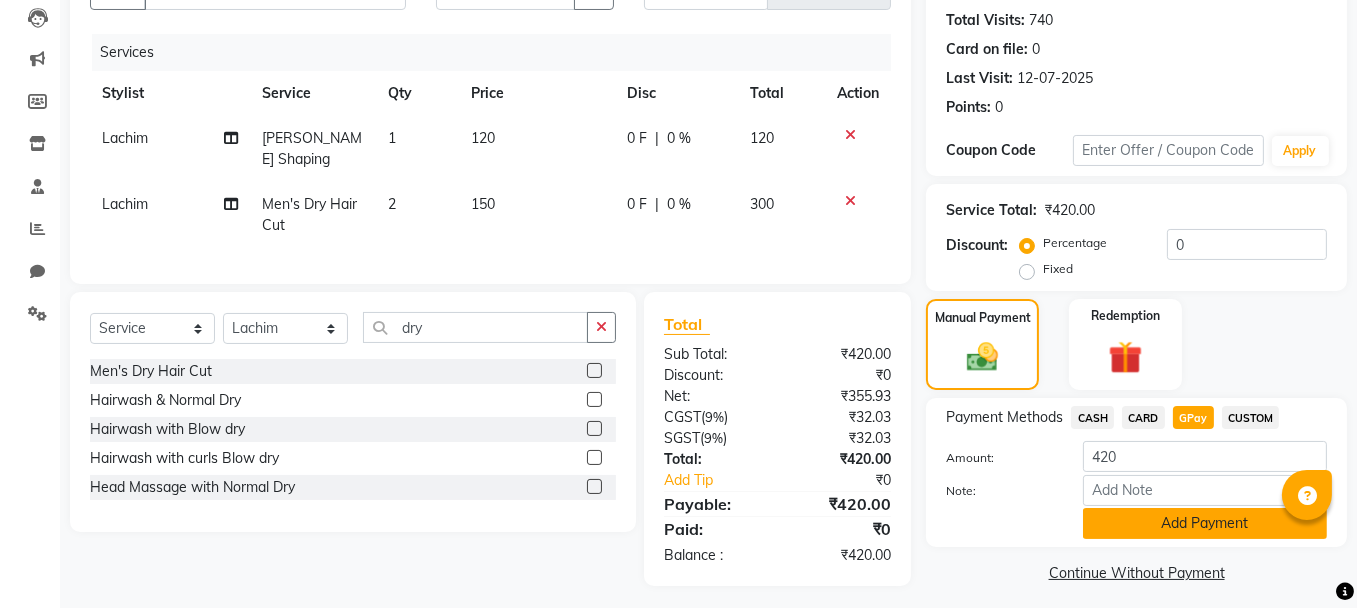 click on "Add Payment" 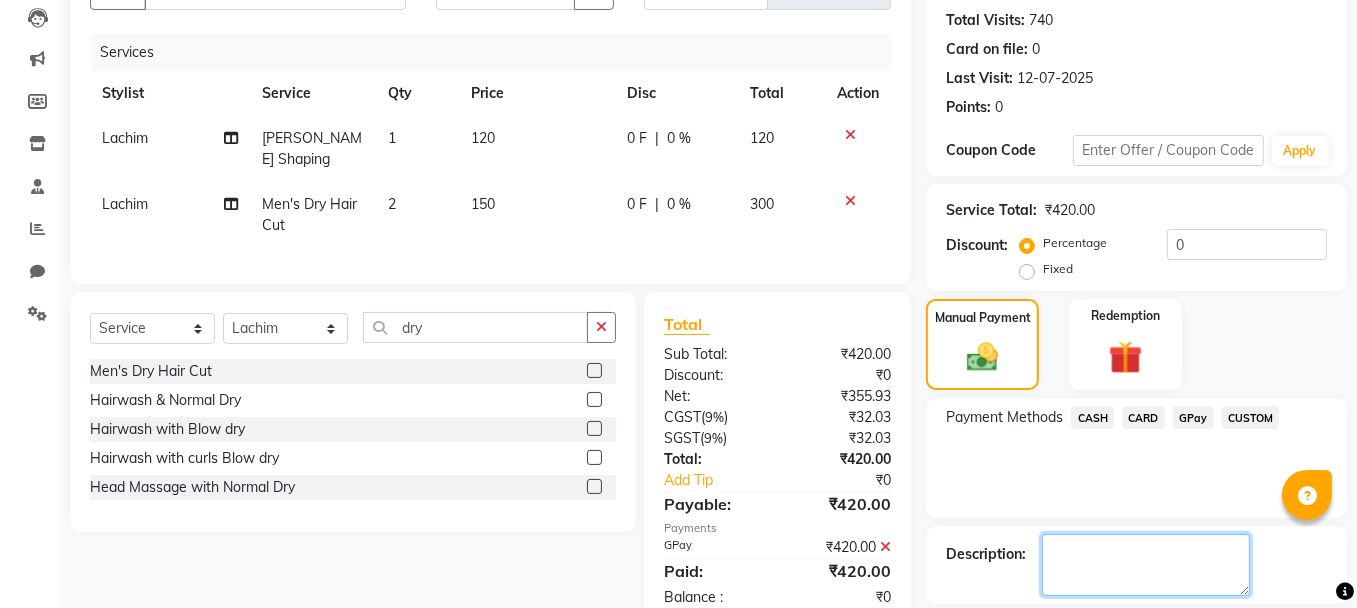 drag, startPoint x: 1214, startPoint y: 533, endPoint x: 1370, endPoint y: 572, distance: 160.80112 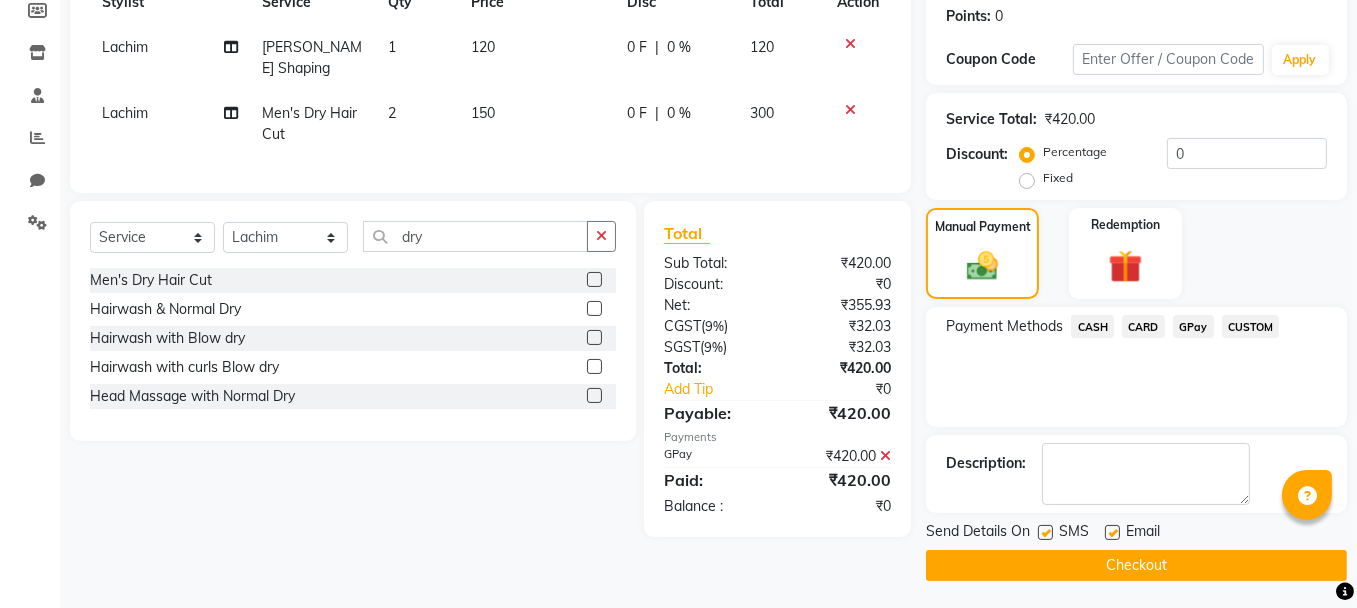 click on "Checkout" 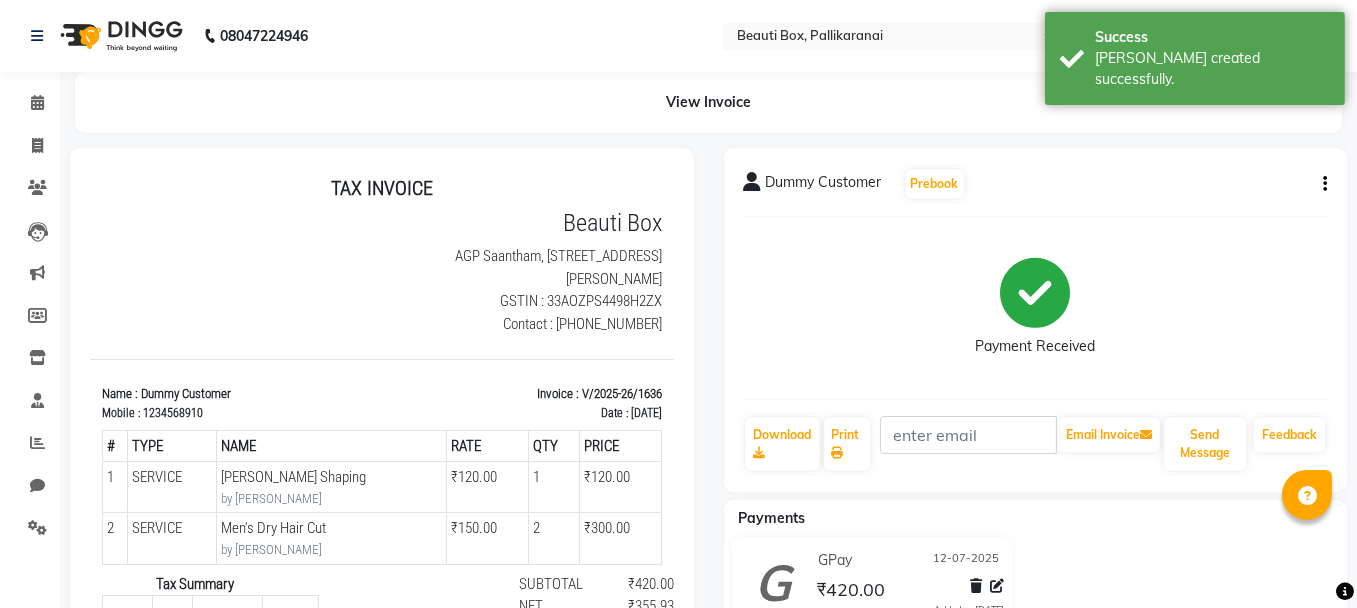 scroll, scrollTop: 0, scrollLeft: 0, axis: both 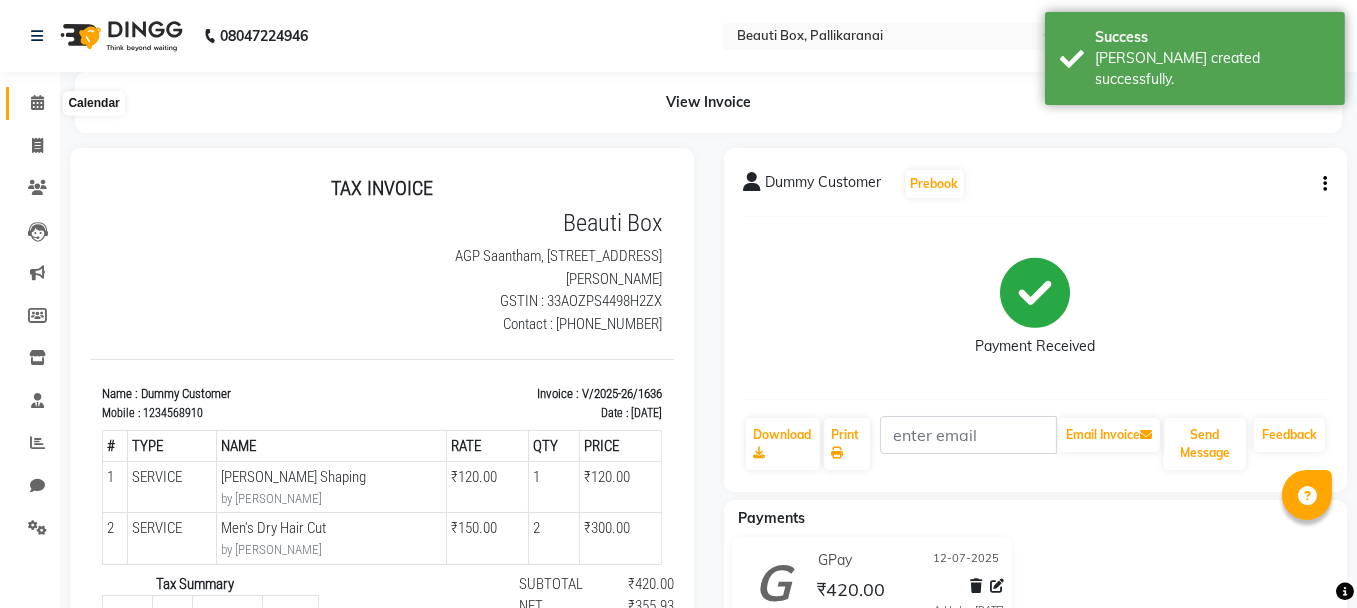 click 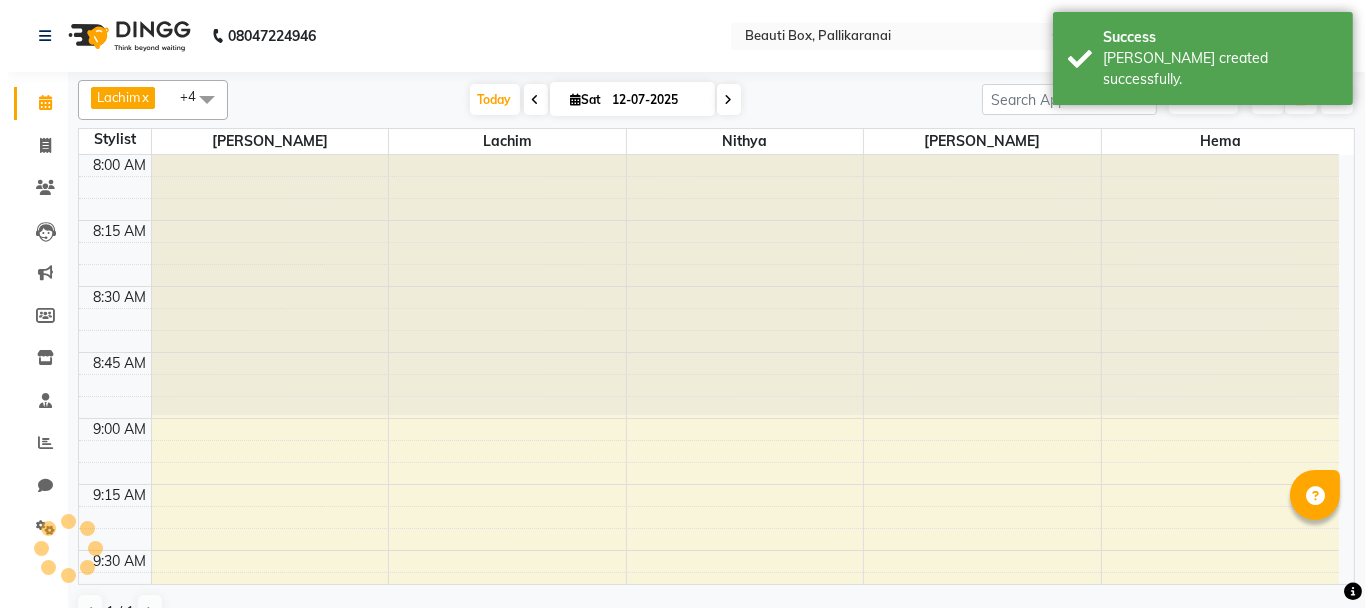 scroll, scrollTop: 0, scrollLeft: 0, axis: both 